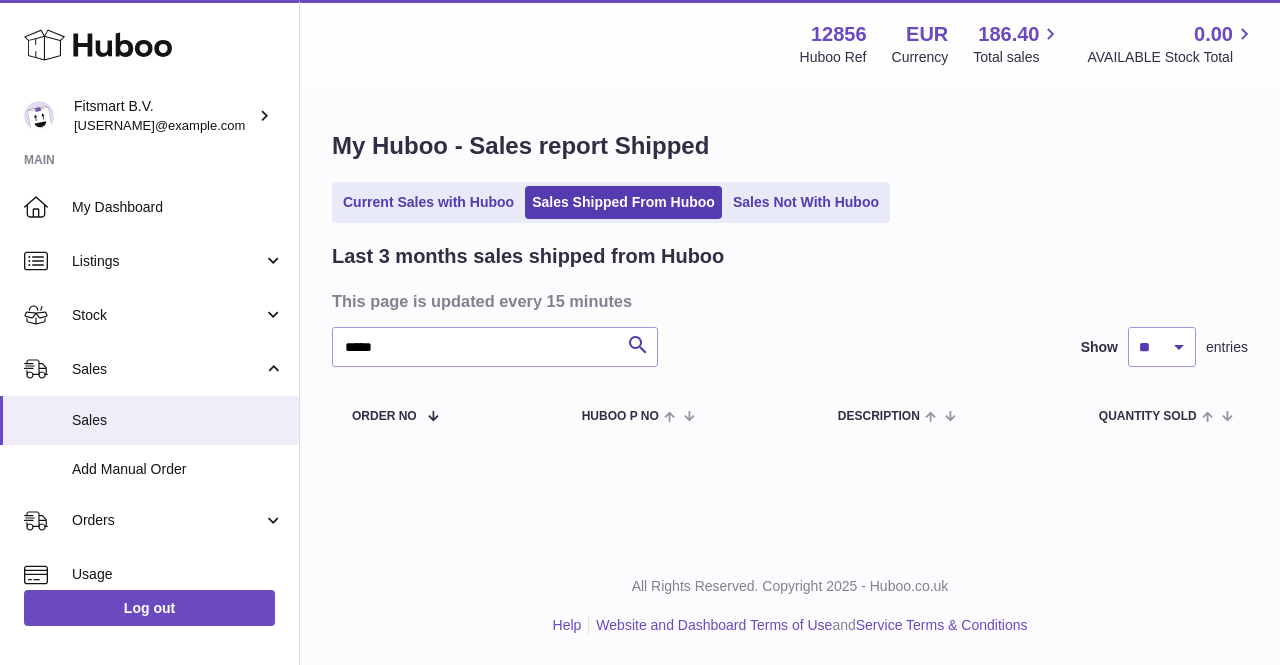 scroll, scrollTop: 0, scrollLeft: 0, axis: both 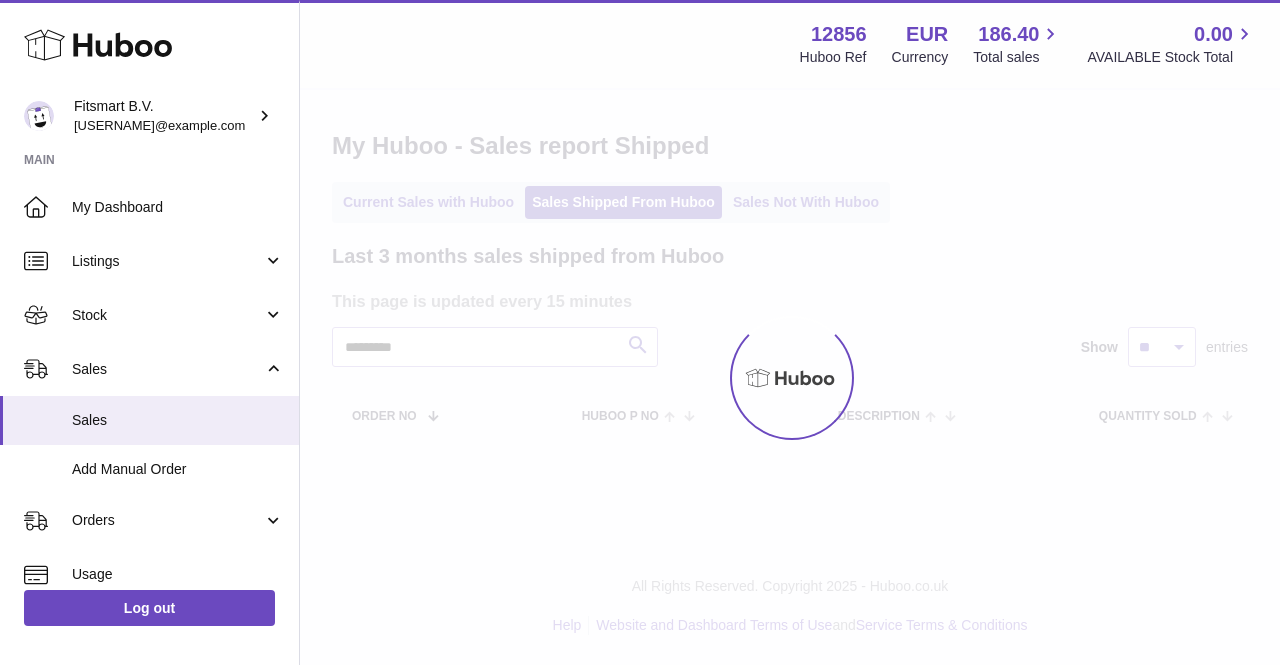 type on "*********" 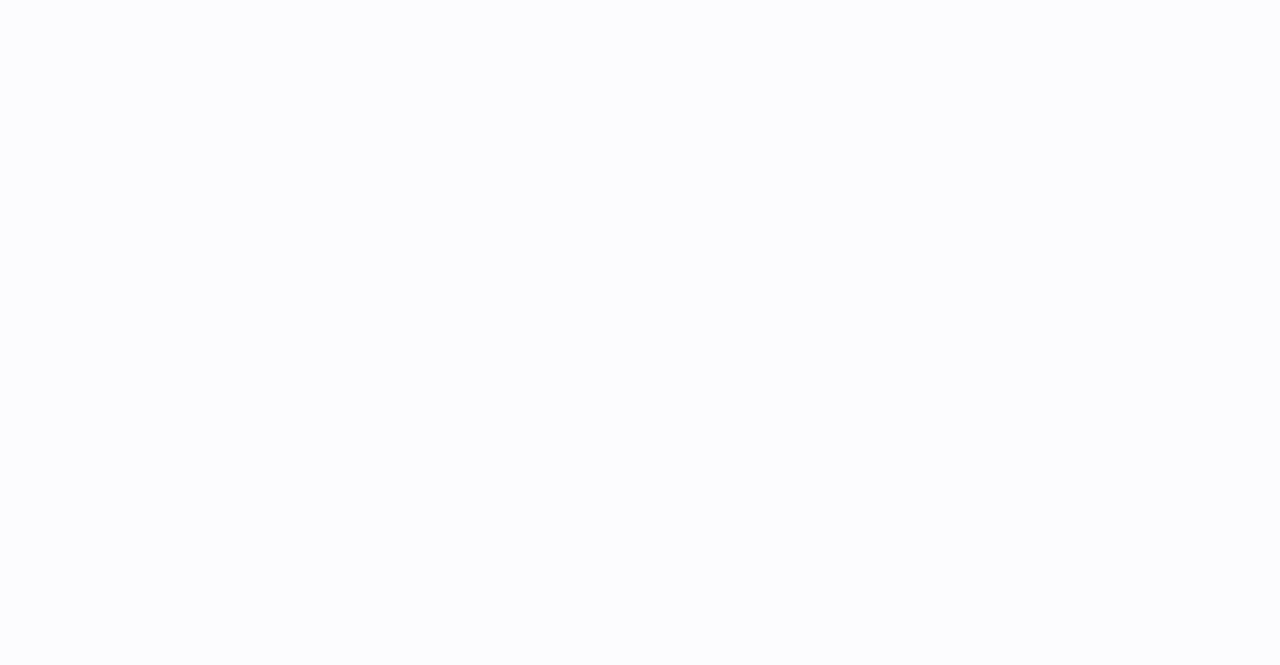 scroll, scrollTop: 0, scrollLeft: 0, axis: both 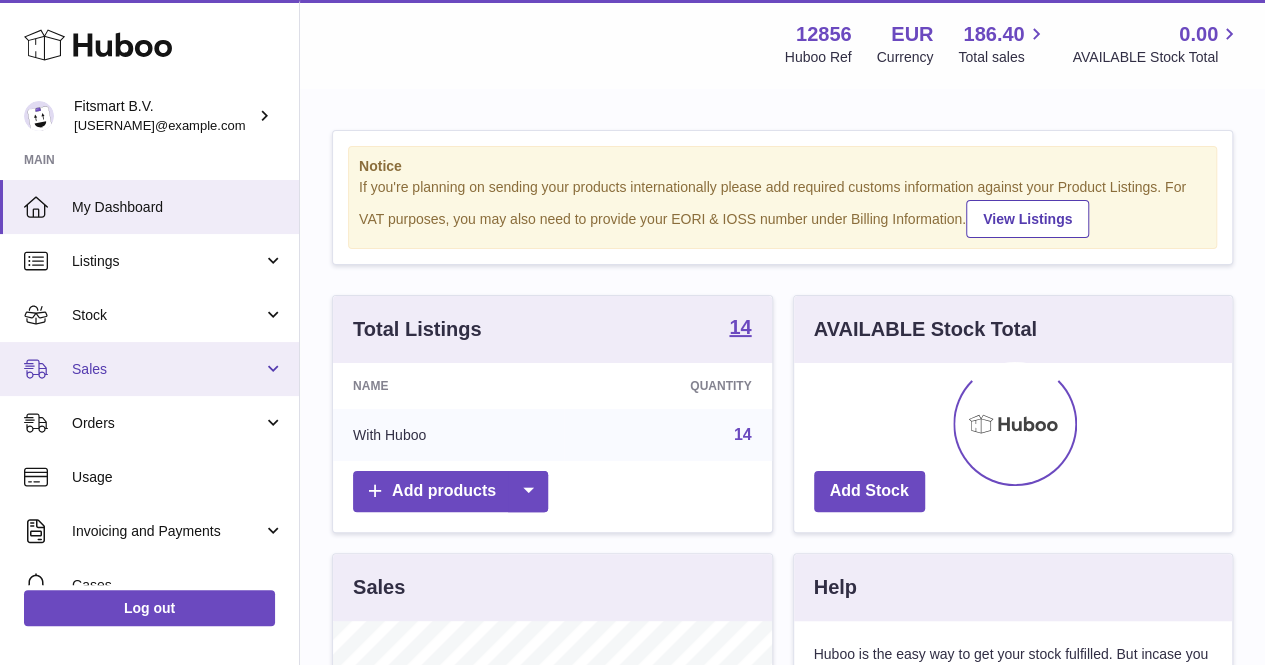 click on "Sales" at bounding box center (167, 369) 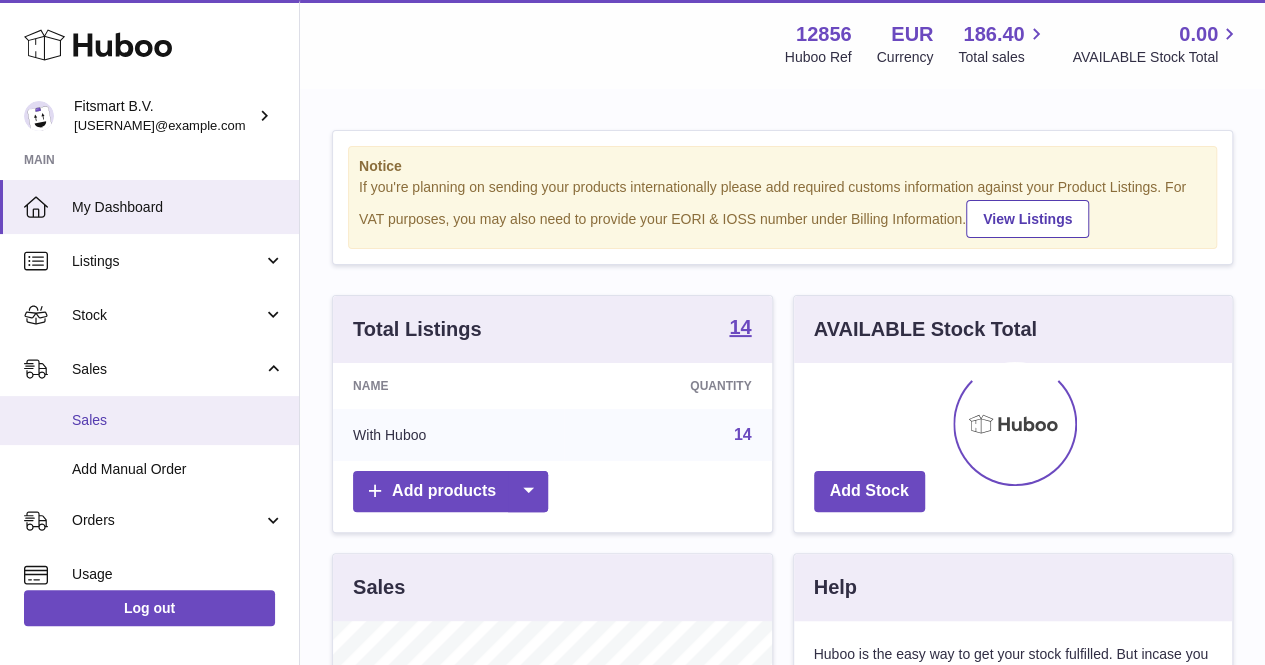 click on "Sales" at bounding box center (149, 420) 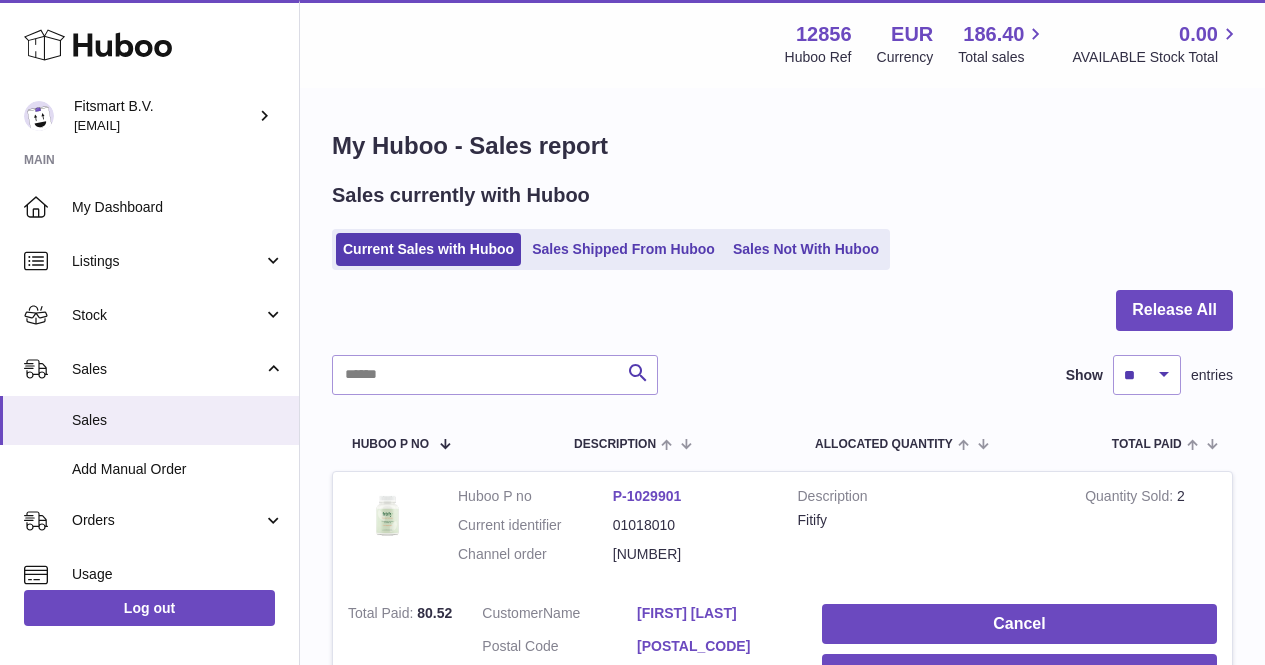 scroll, scrollTop: 0, scrollLeft: 0, axis: both 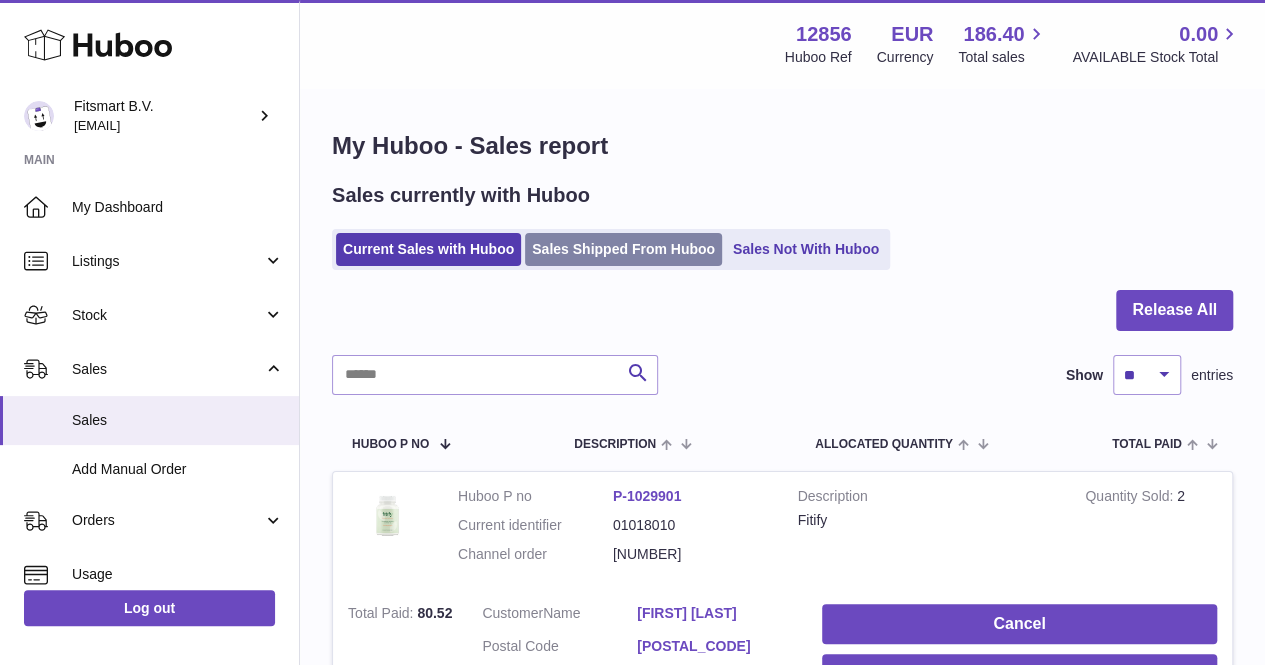 click on "Sales Shipped From Huboo" at bounding box center (623, 249) 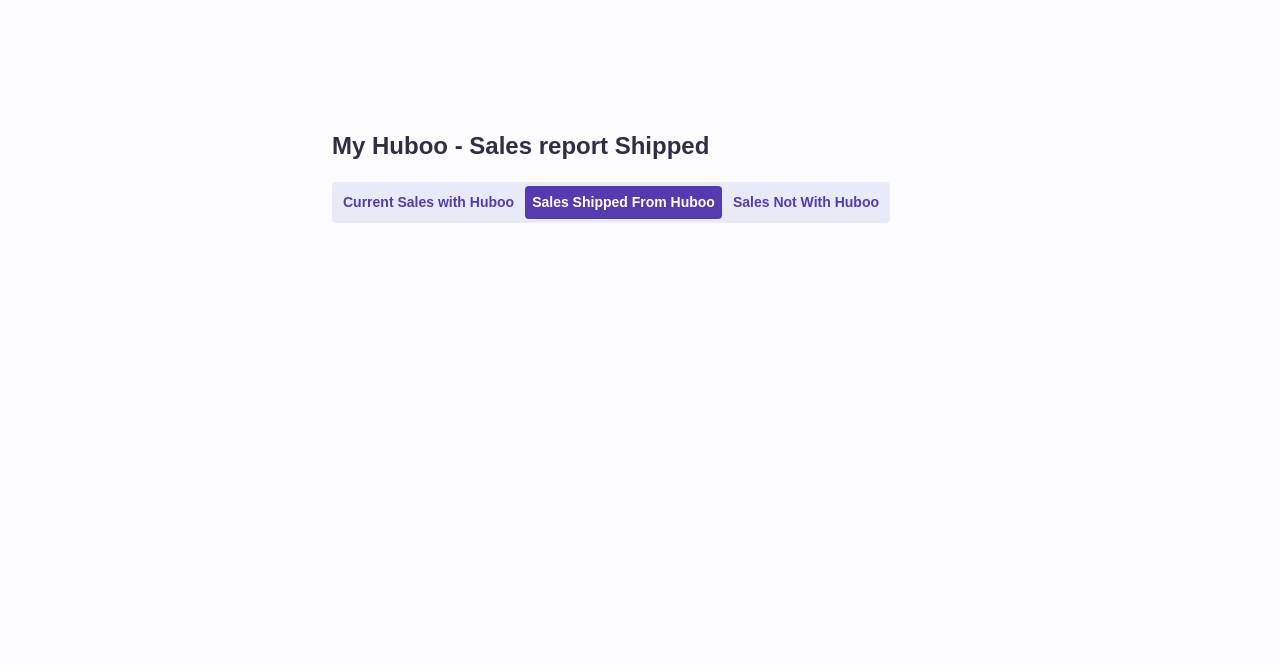 scroll, scrollTop: 0, scrollLeft: 0, axis: both 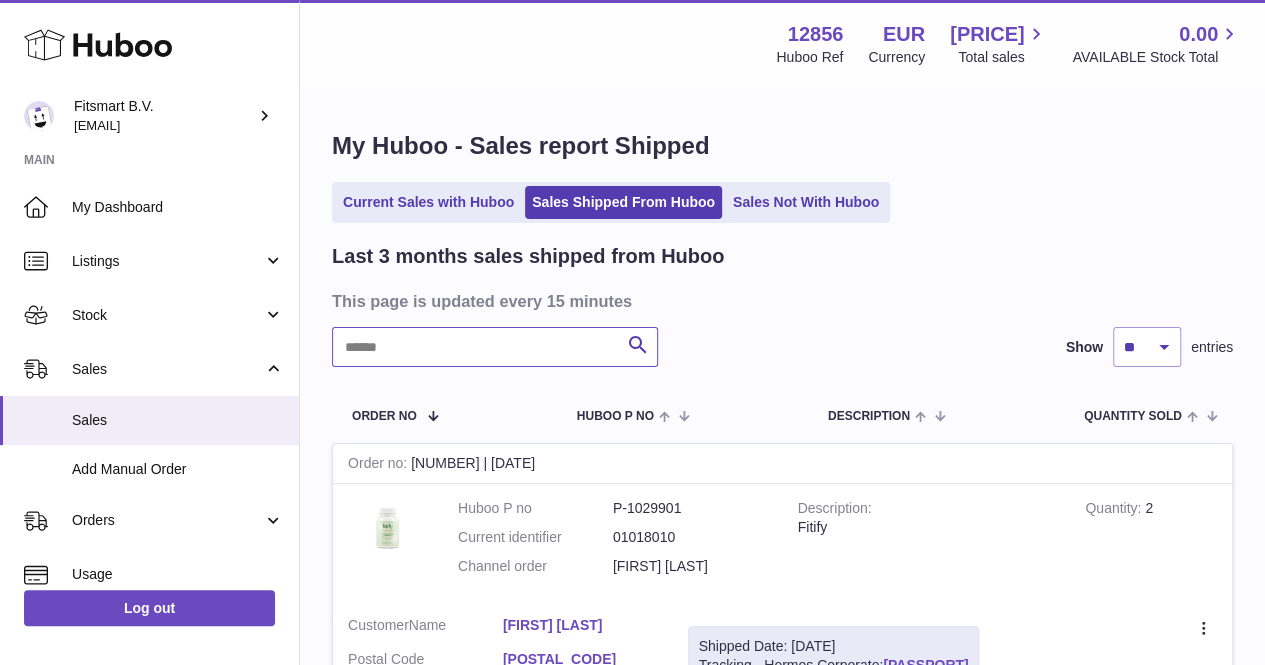 click at bounding box center [495, 347] 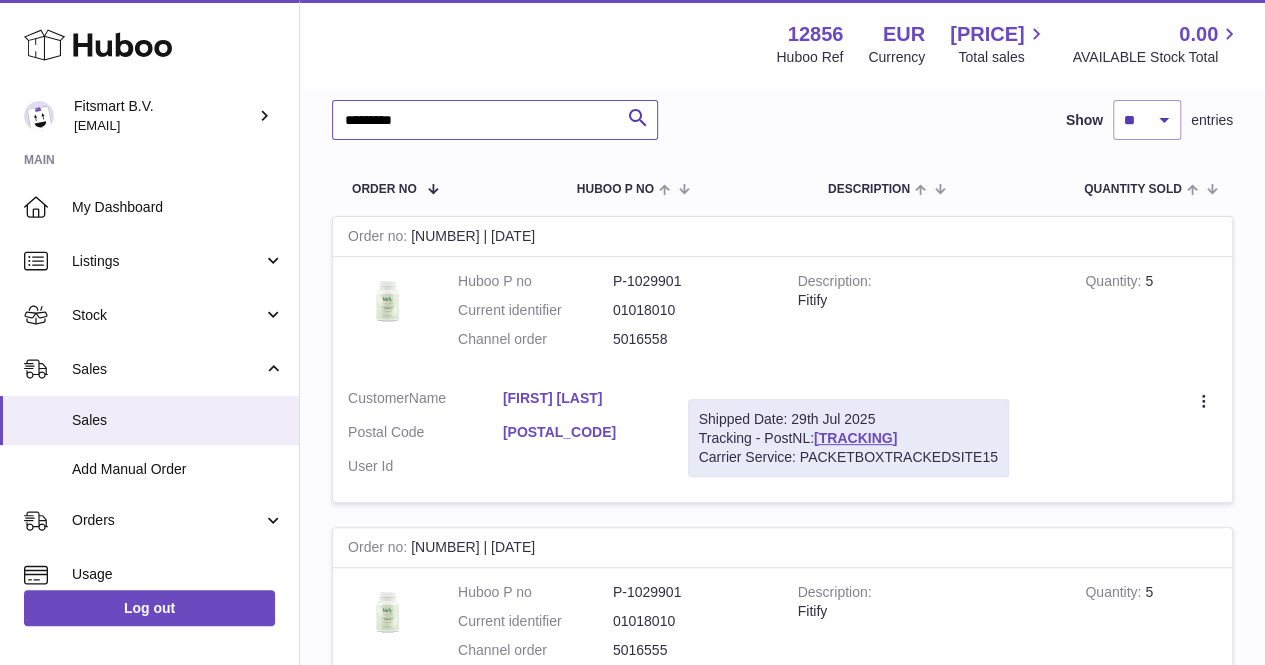 scroll, scrollTop: 240, scrollLeft: 0, axis: vertical 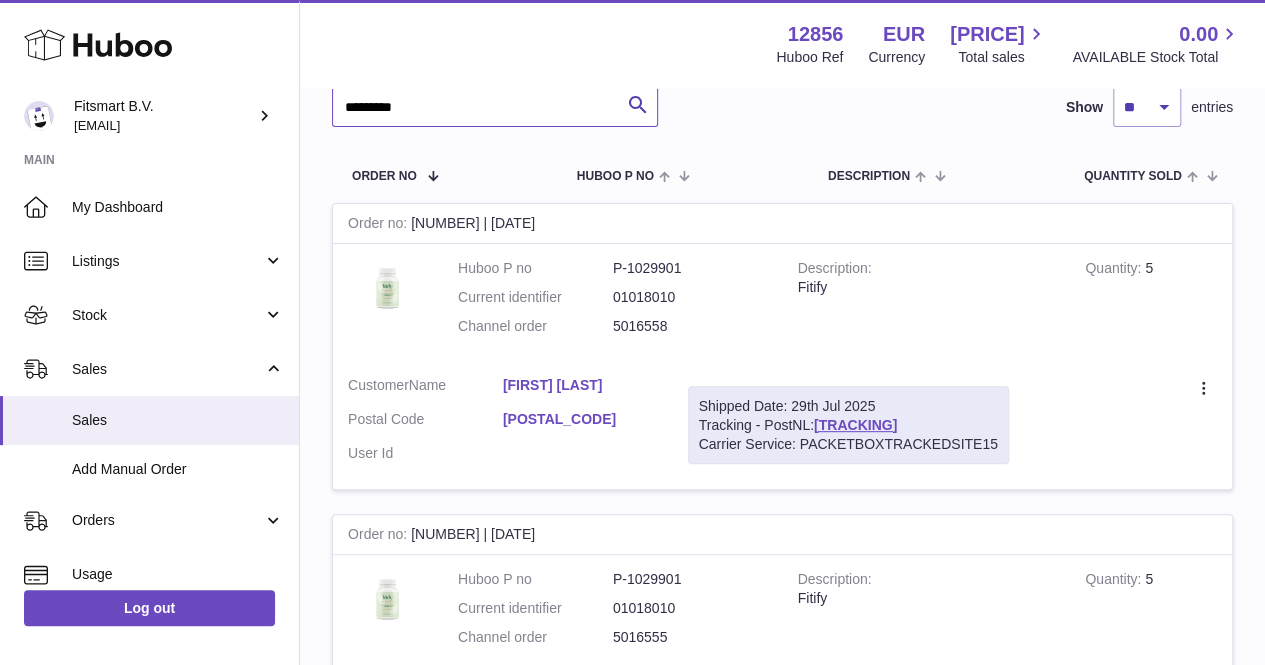 type on "*********" 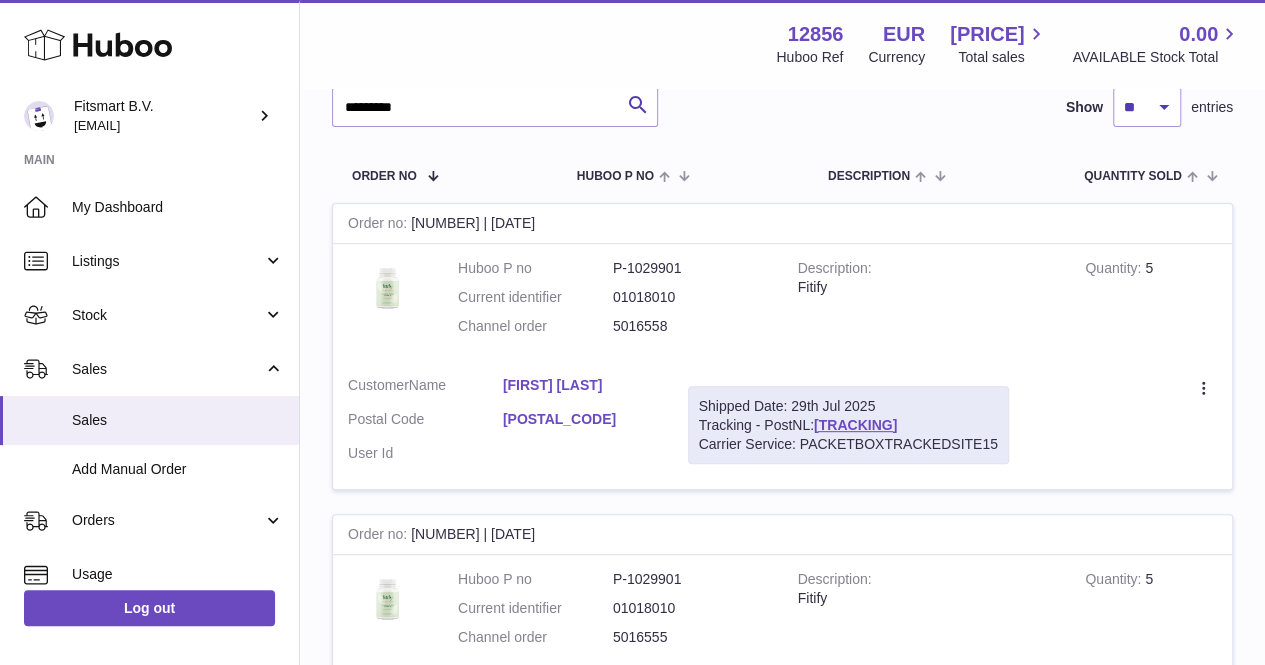 click on "[FIRST] [LAST]" at bounding box center (580, 385) 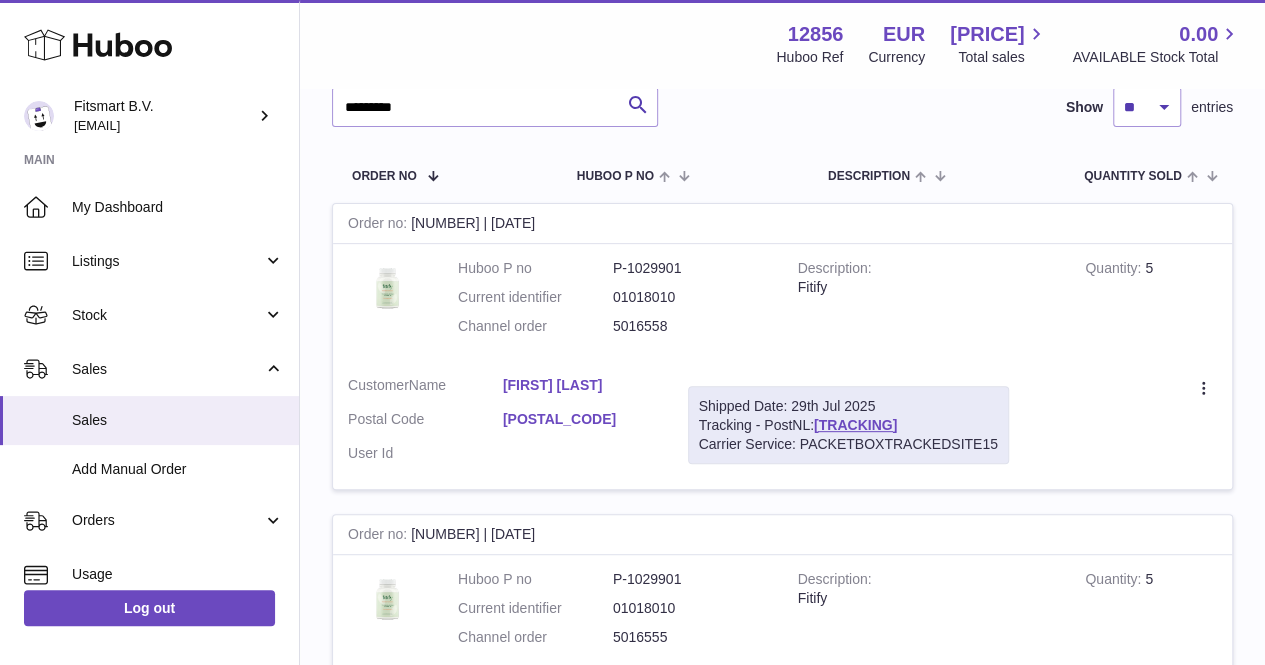 click at bounding box center [632, 332] 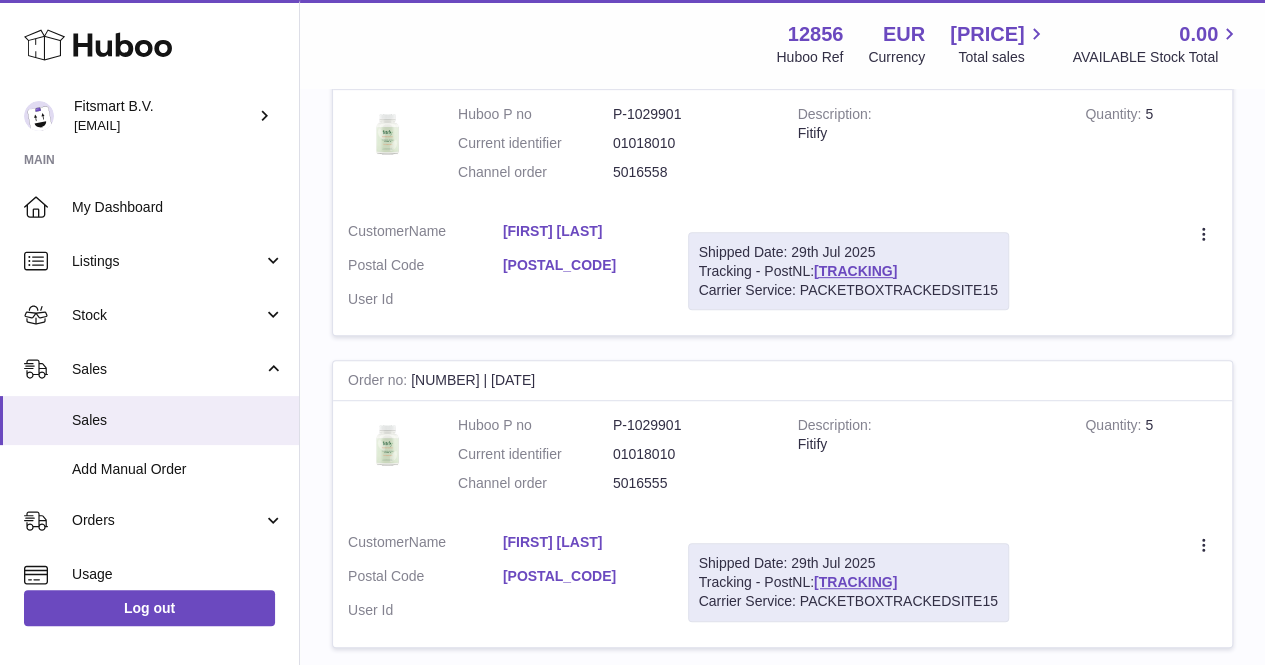 scroll, scrollTop: 396, scrollLeft: 0, axis: vertical 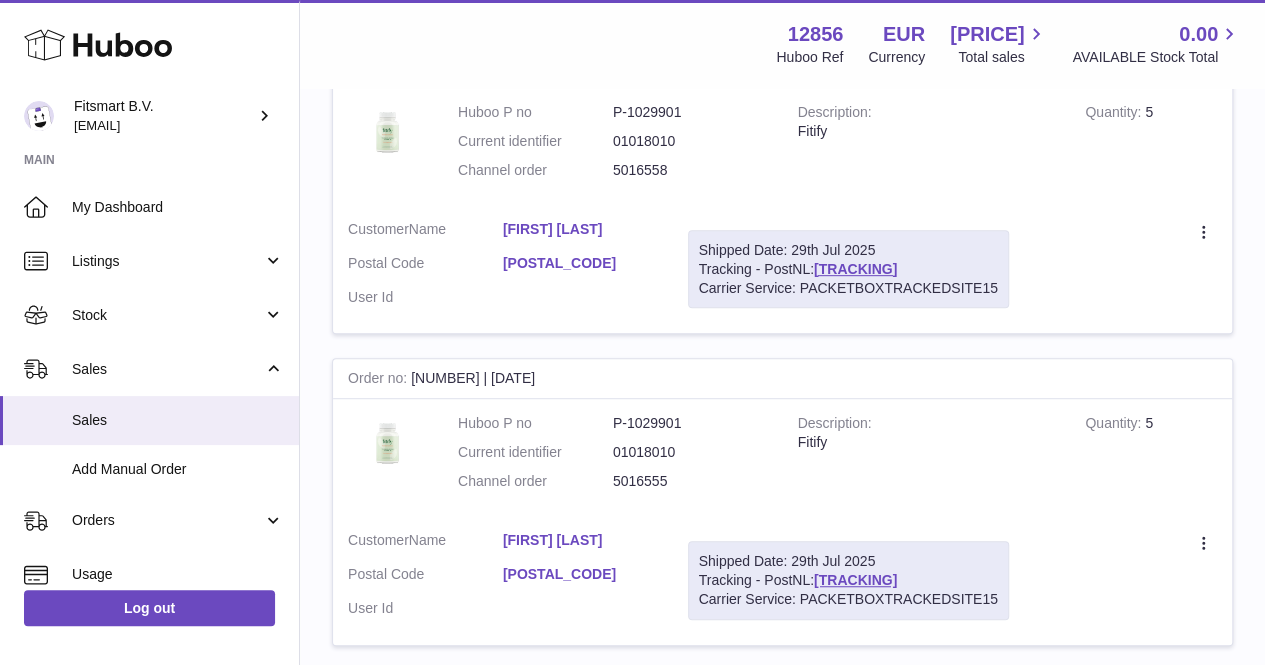 click on "[FIRST] [LAST]" at bounding box center [580, 540] 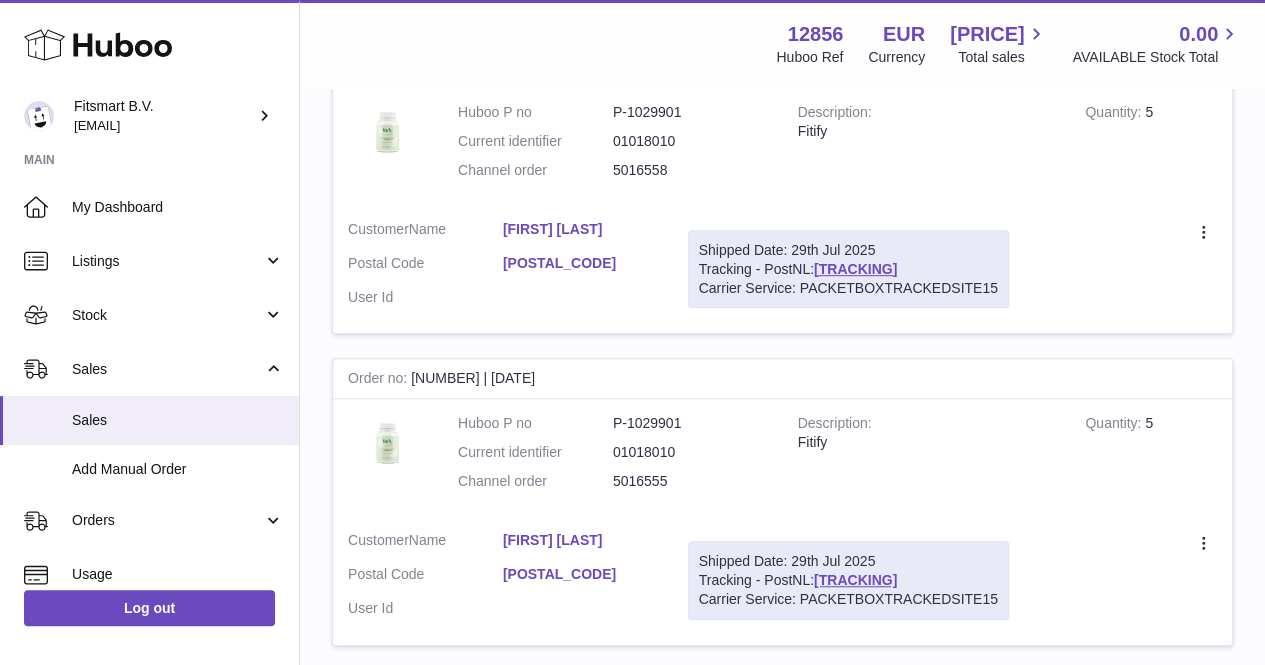 click at bounding box center [632, 332] 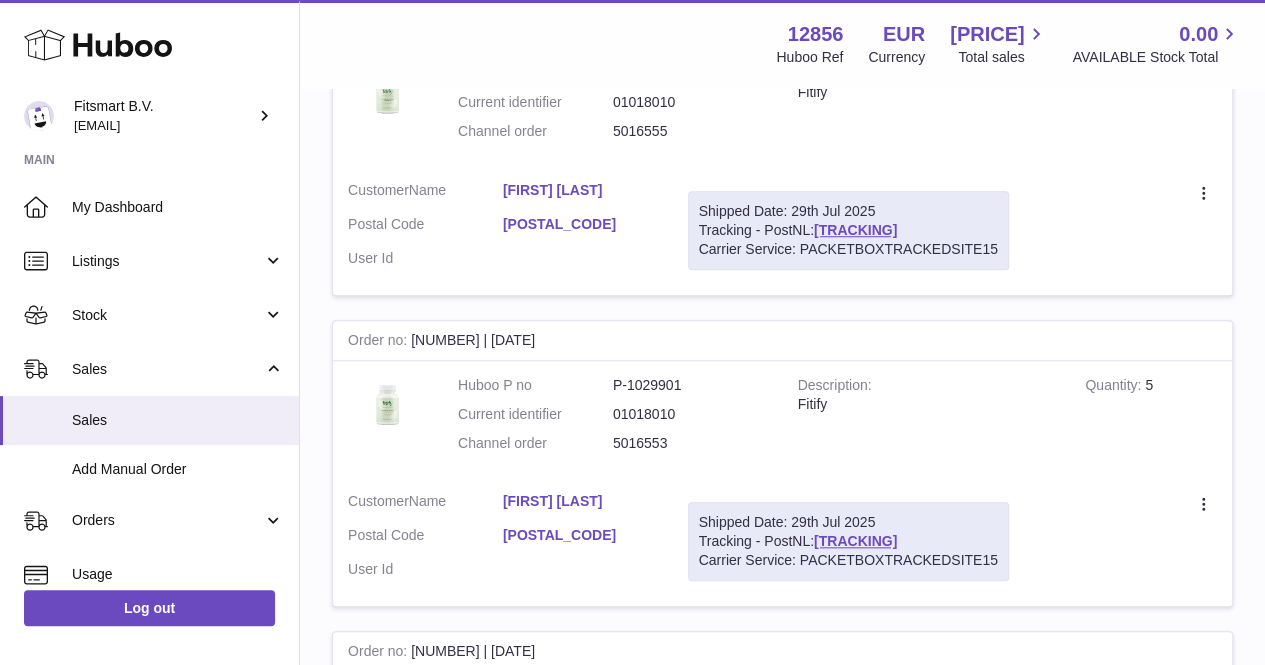 scroll, scrollTop: 752, scrollLeft: 0, axis: vertical 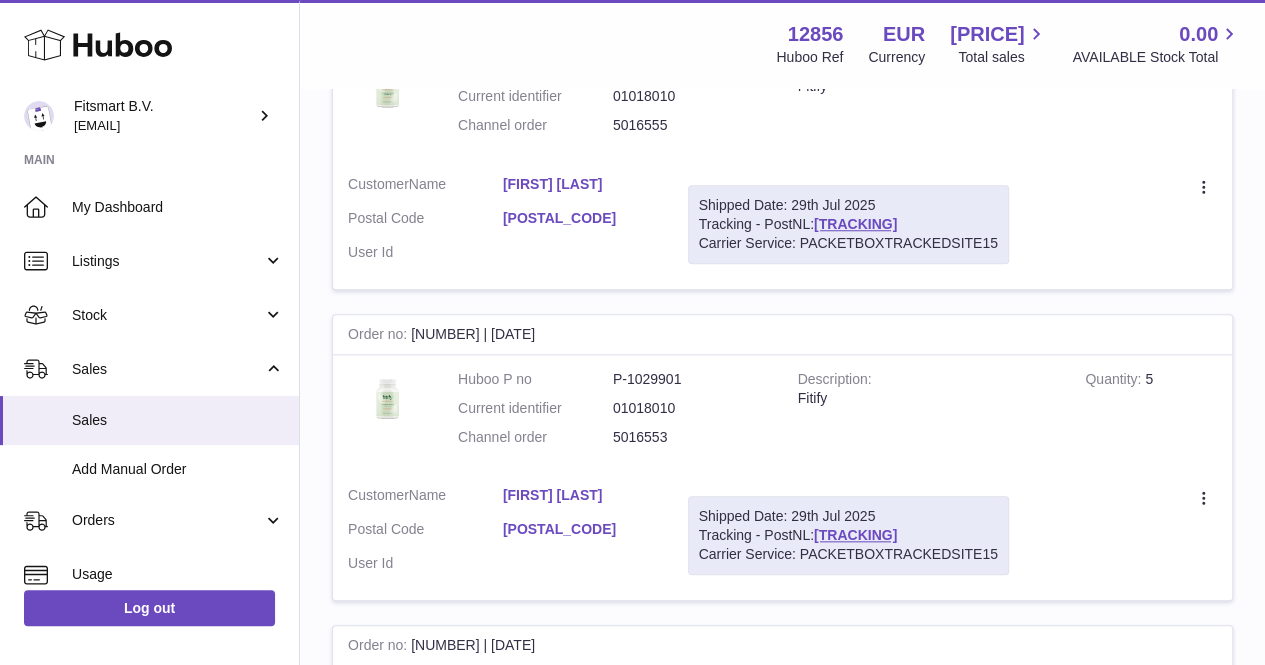 click on "[FIRST] [LAST]" at bounding box center [580, 495] 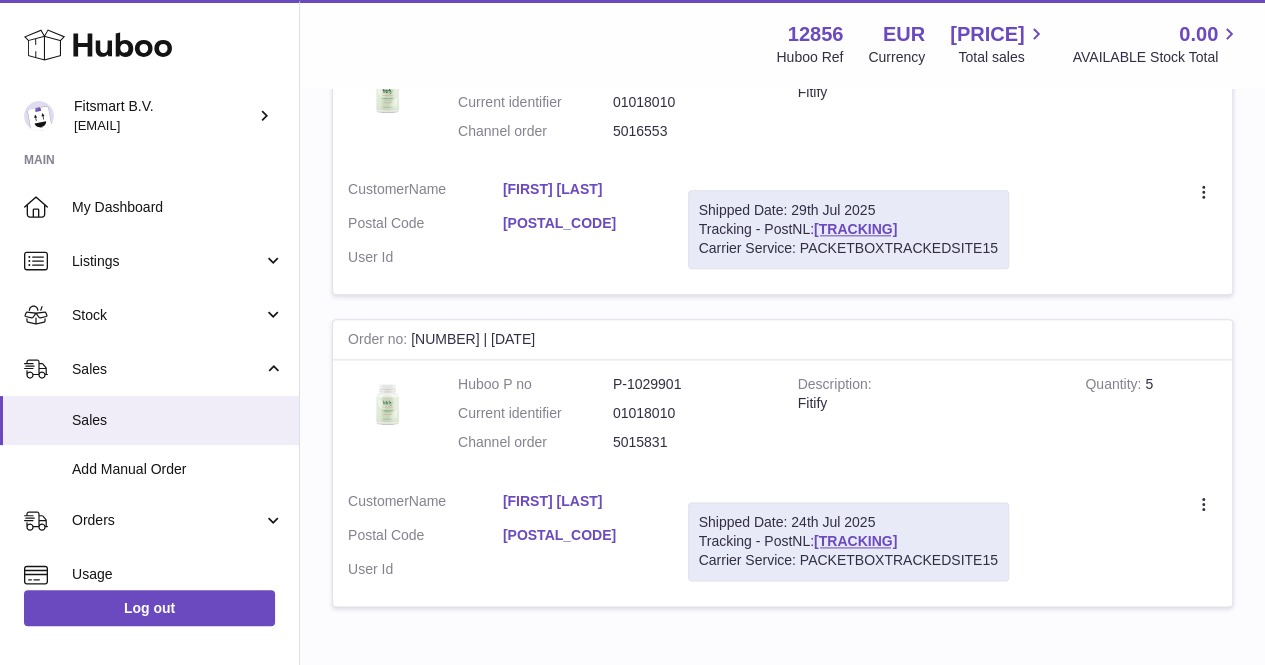 scroll, scrollTop: 1078, scrollLeft: 0, axis: vertical 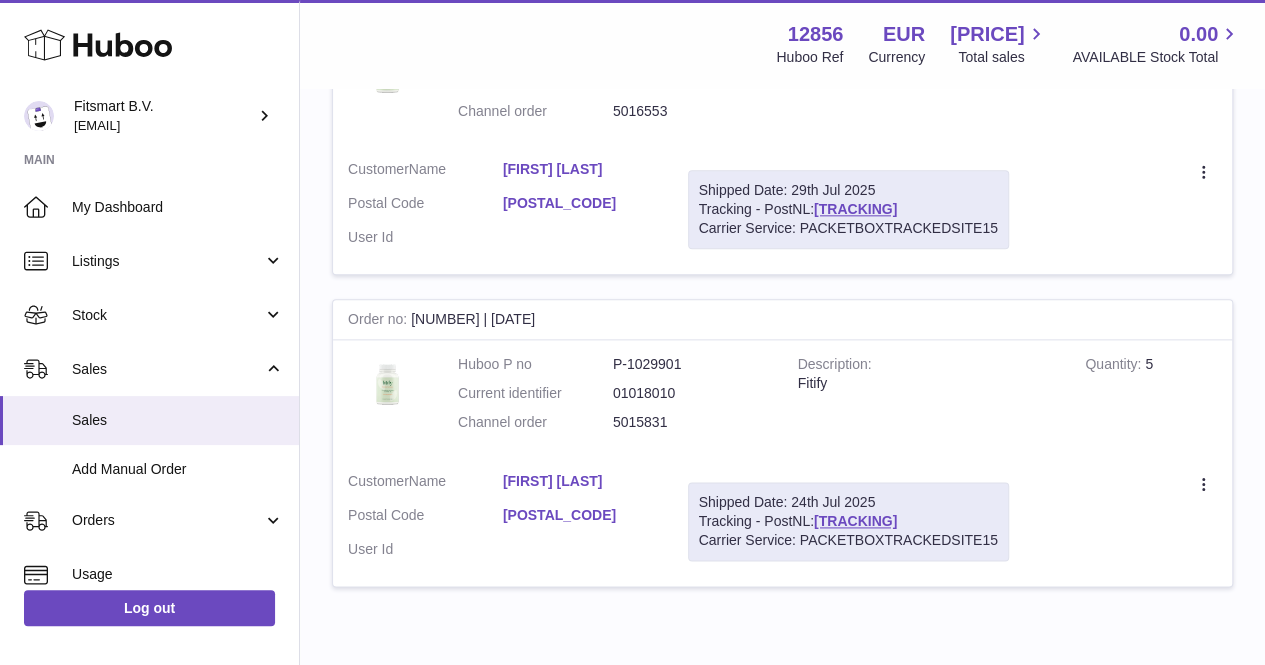 click on "[FIRST] [LAST]" at bounding box center [580, 481] 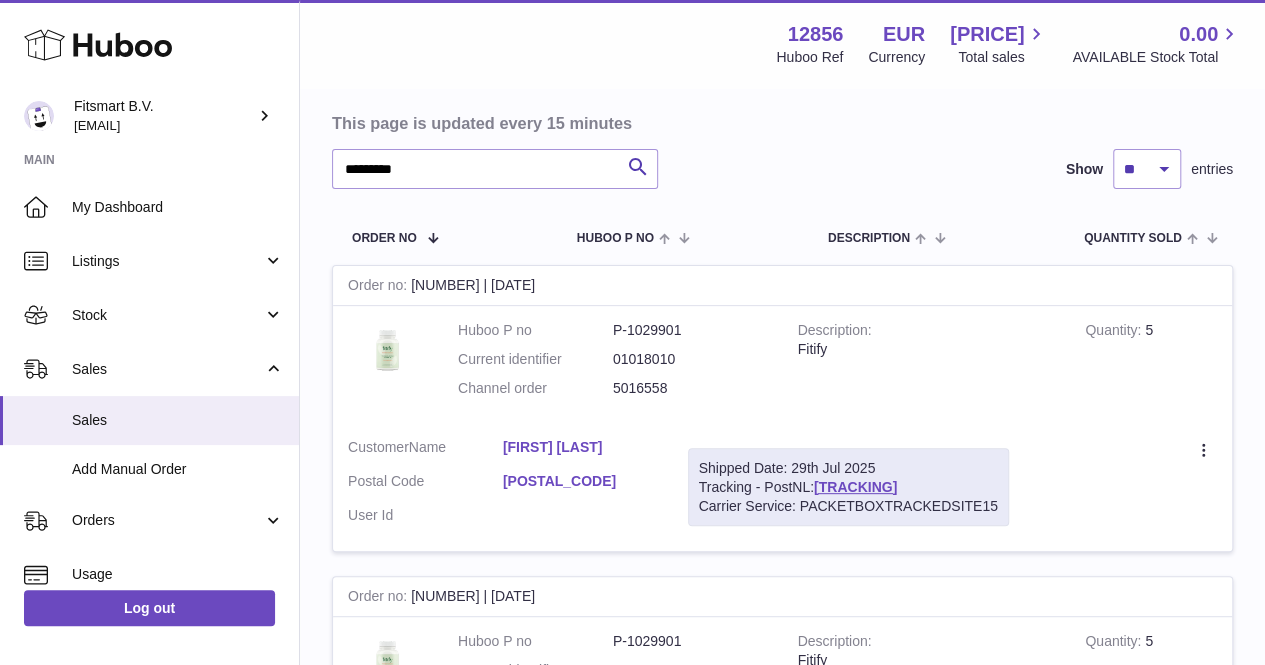 scroll, scrollTop: 50, scrollLeft: 0, axis: vertical 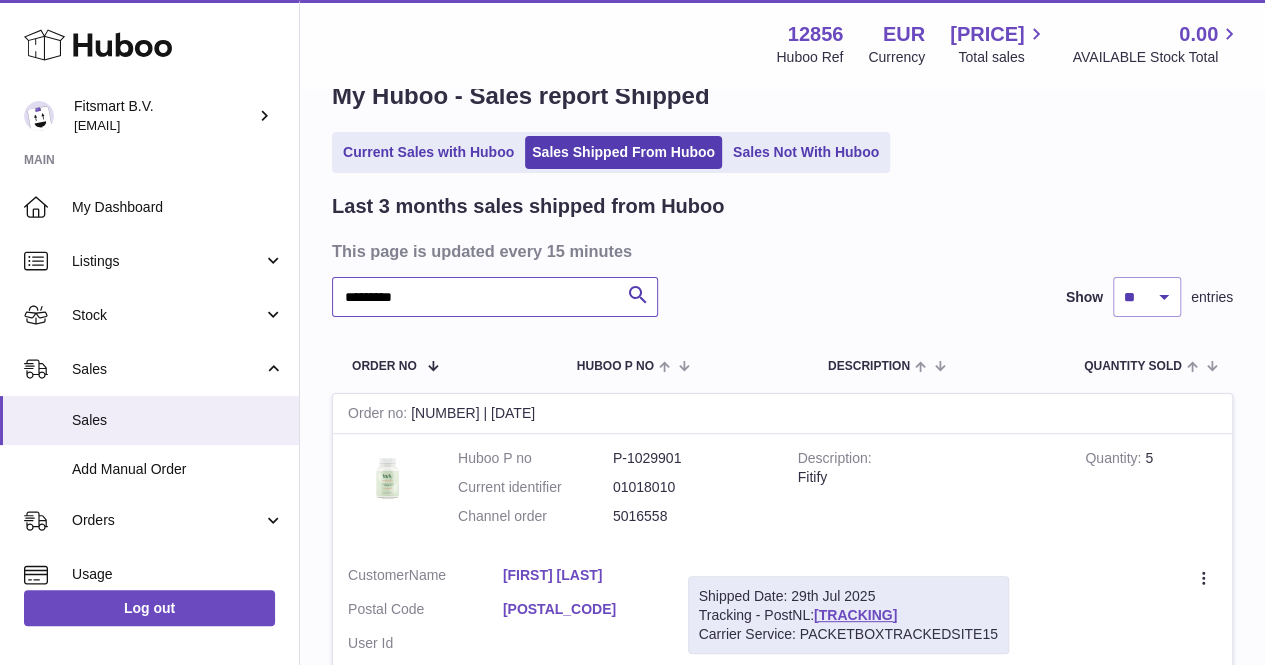 drag, startPoint x: 458, startPoint y: 285, endPoint x: 320, endPoint y: 301, distance: 138.92444 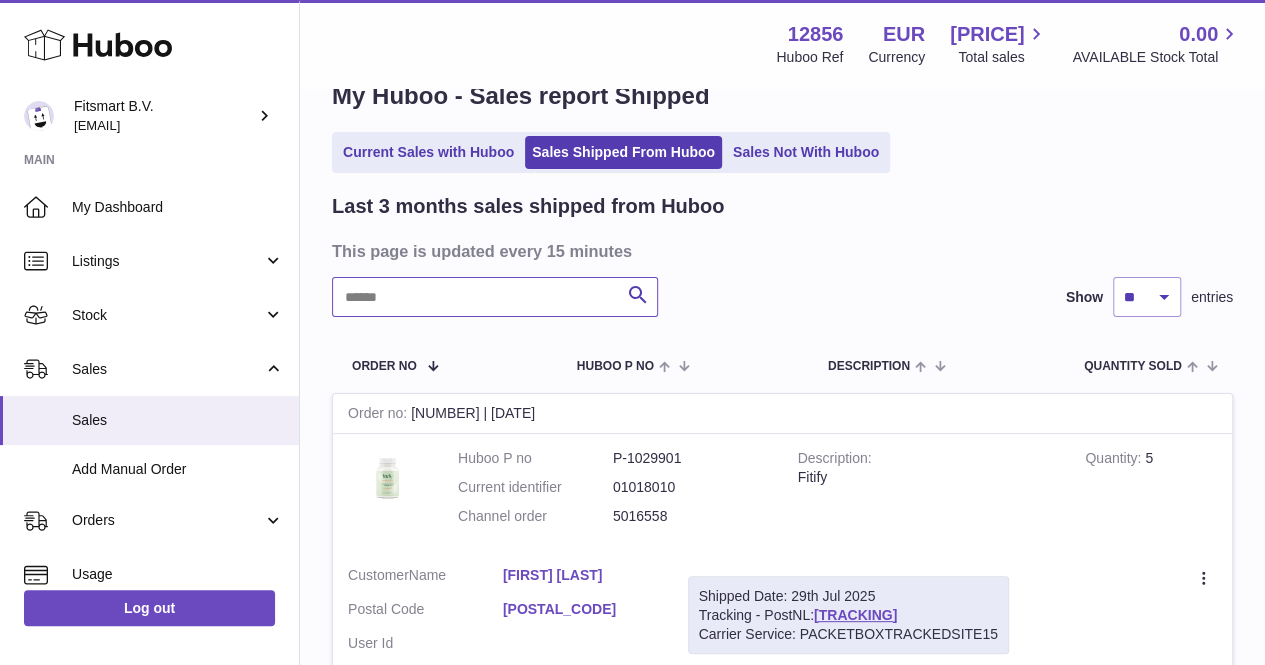 paste on "**********" 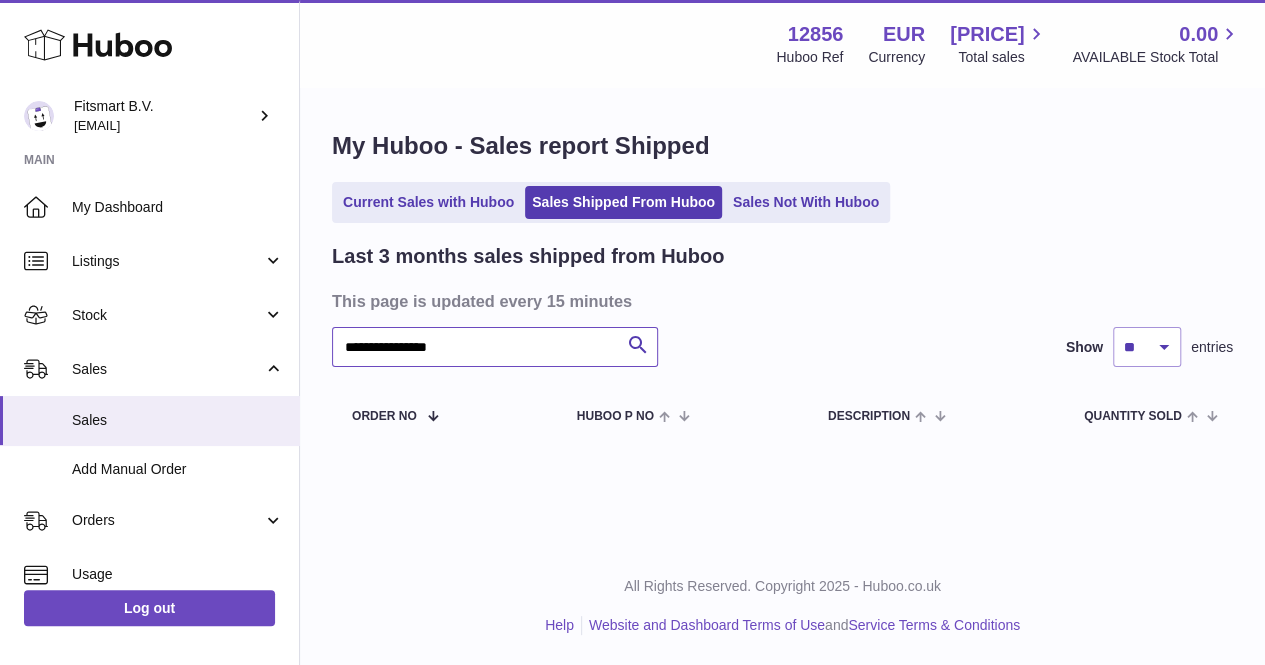 scroll, scrollTop: 0, scrollLeft: 0, axis: both 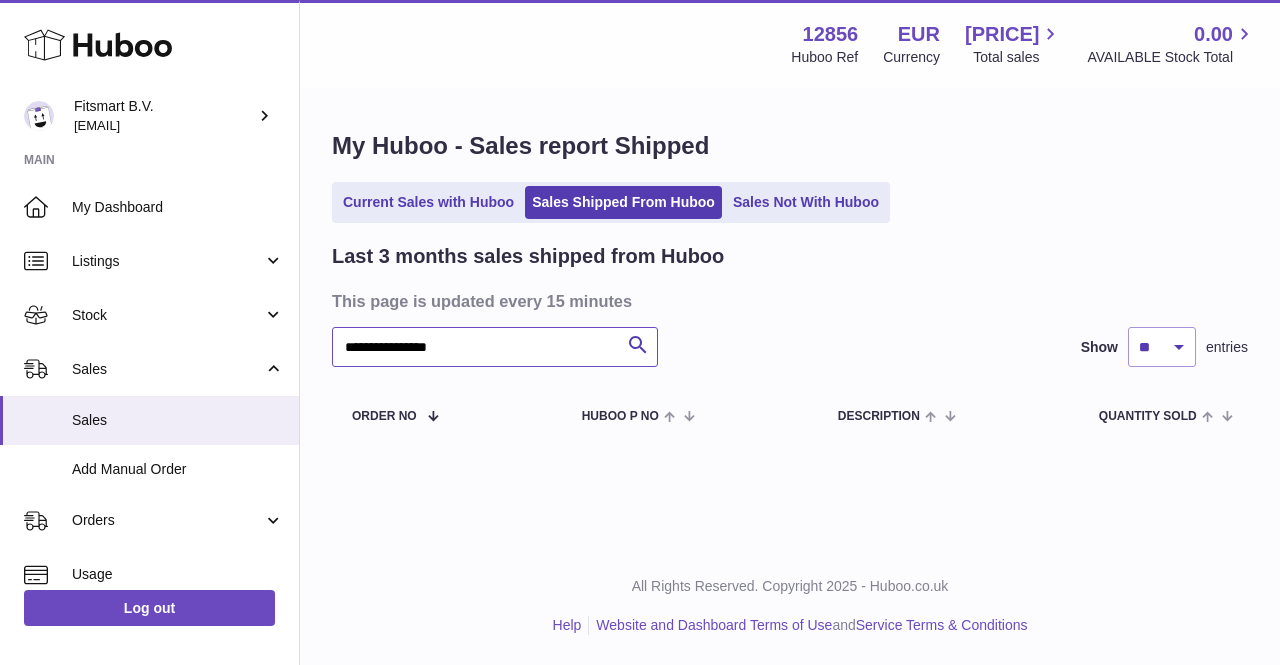 drag, startPoint x: 415, startPoint y: 348, endPoint x: 309, endPoint y: 349, distance: 106.004715 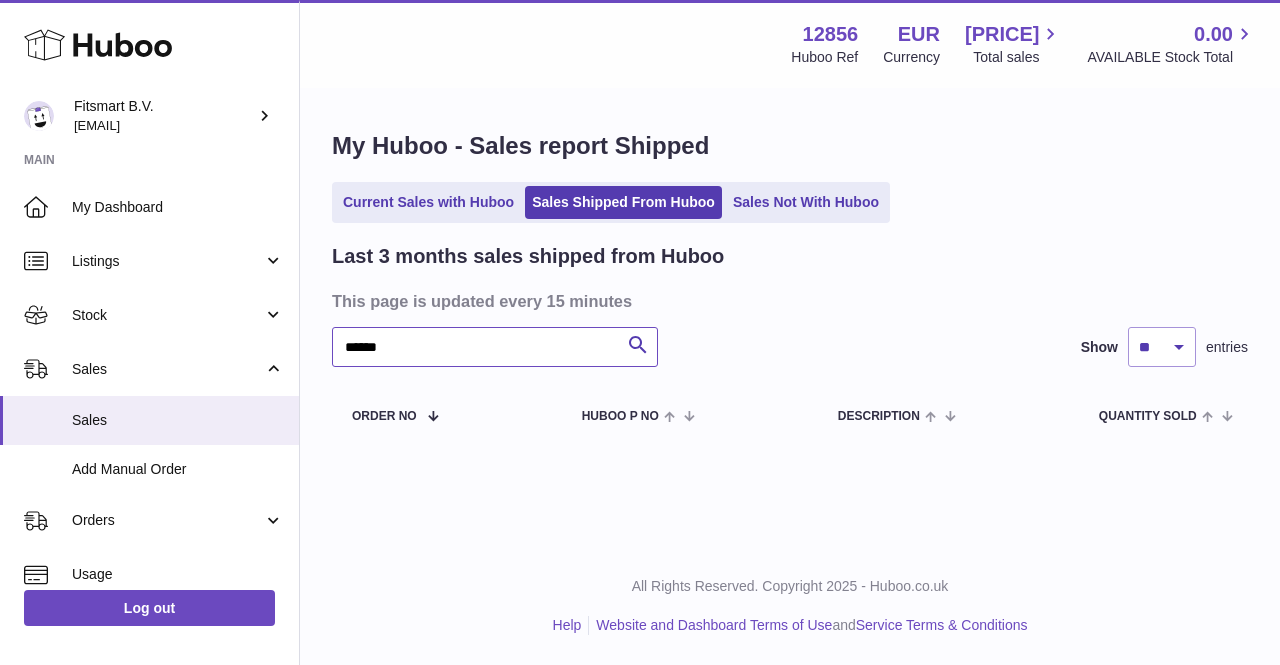 type on "******" 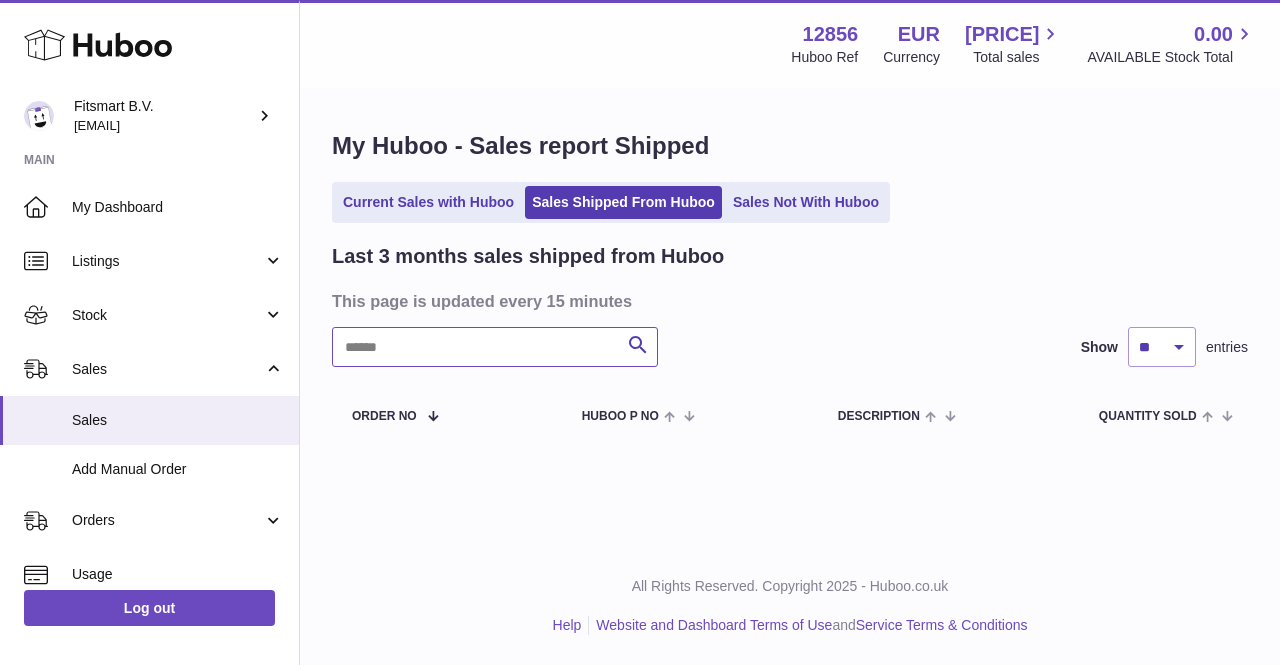 paste on "**********" 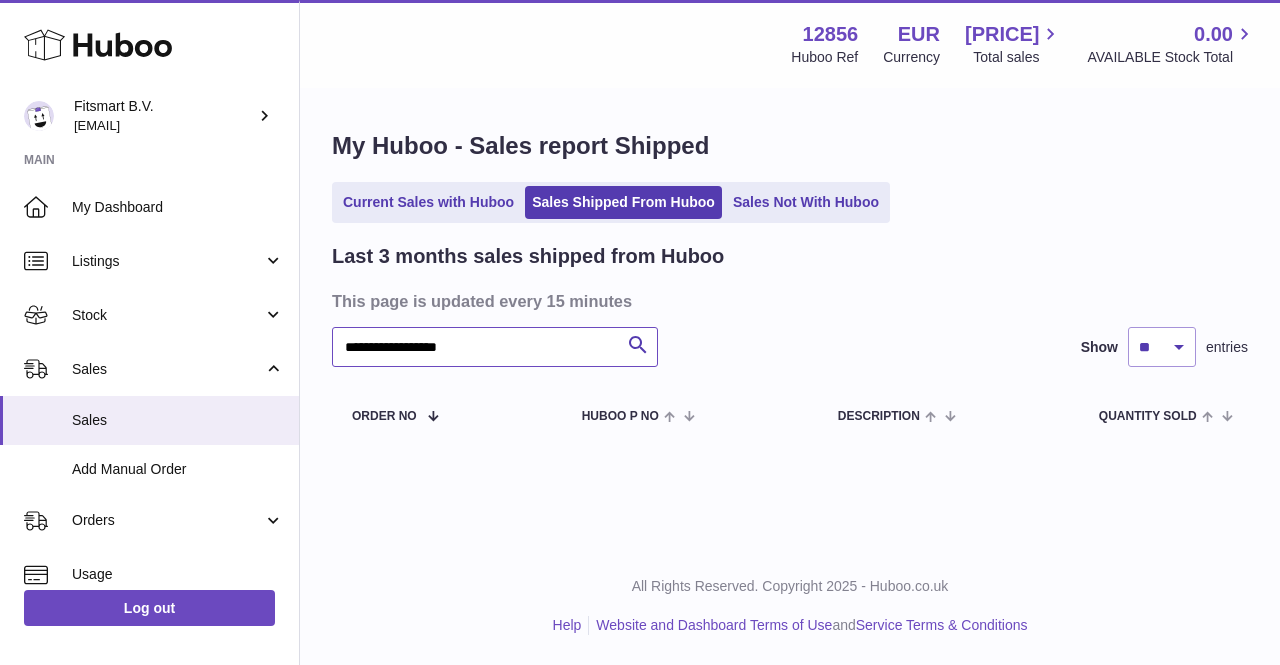 drag, startPoint x: 476, startPoint y: 346, endPoint x: 398, endPoint y: 347, distance: 78.00641 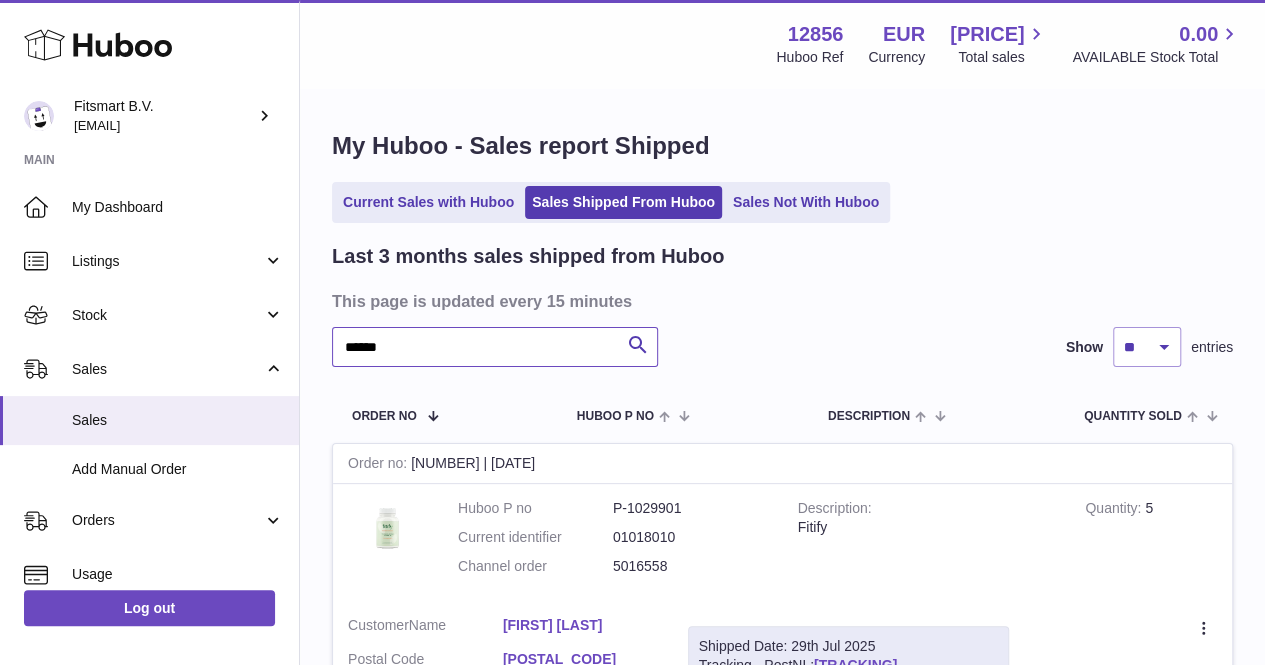 scroll, scrollTop: 582, scrollLeft: 0, axis: vertical 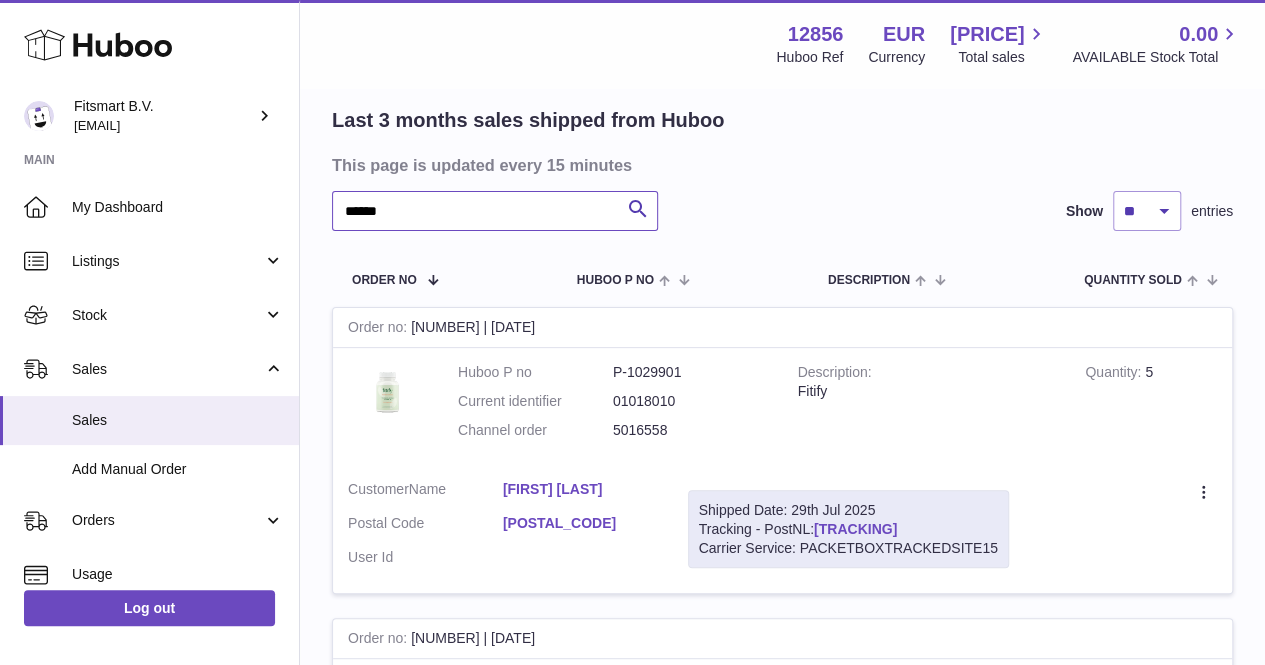 type on "******" 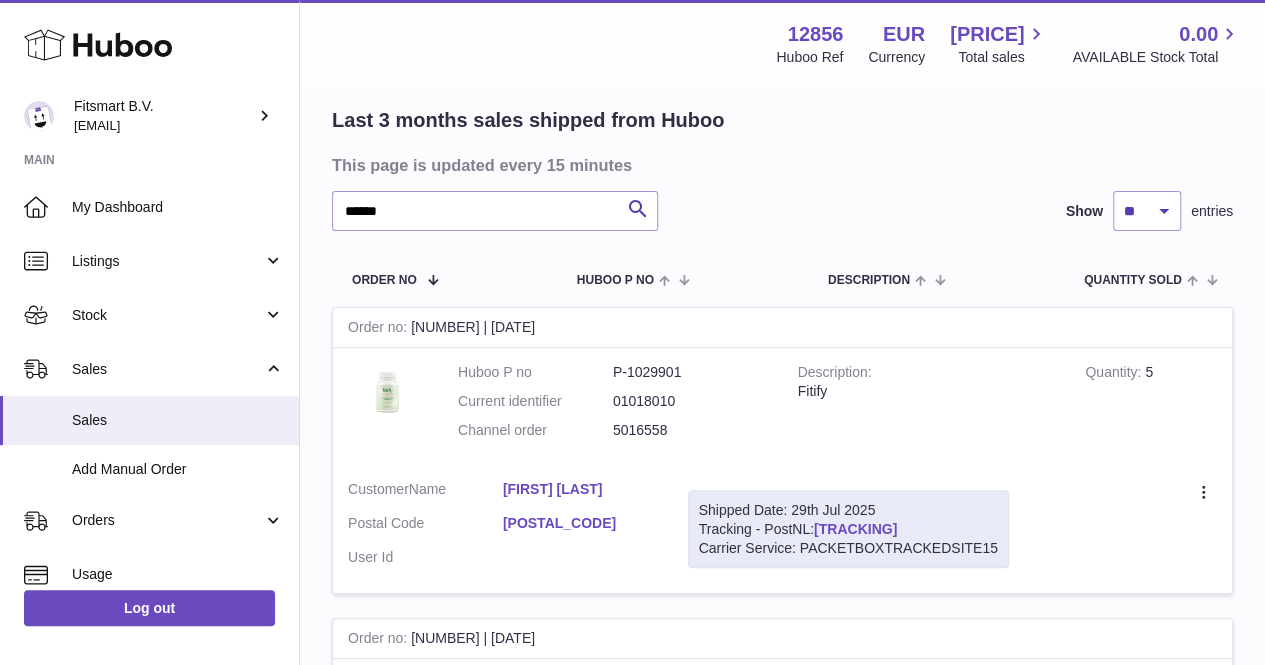 click on "[TRACKING]" at bounding box center [855, 529] 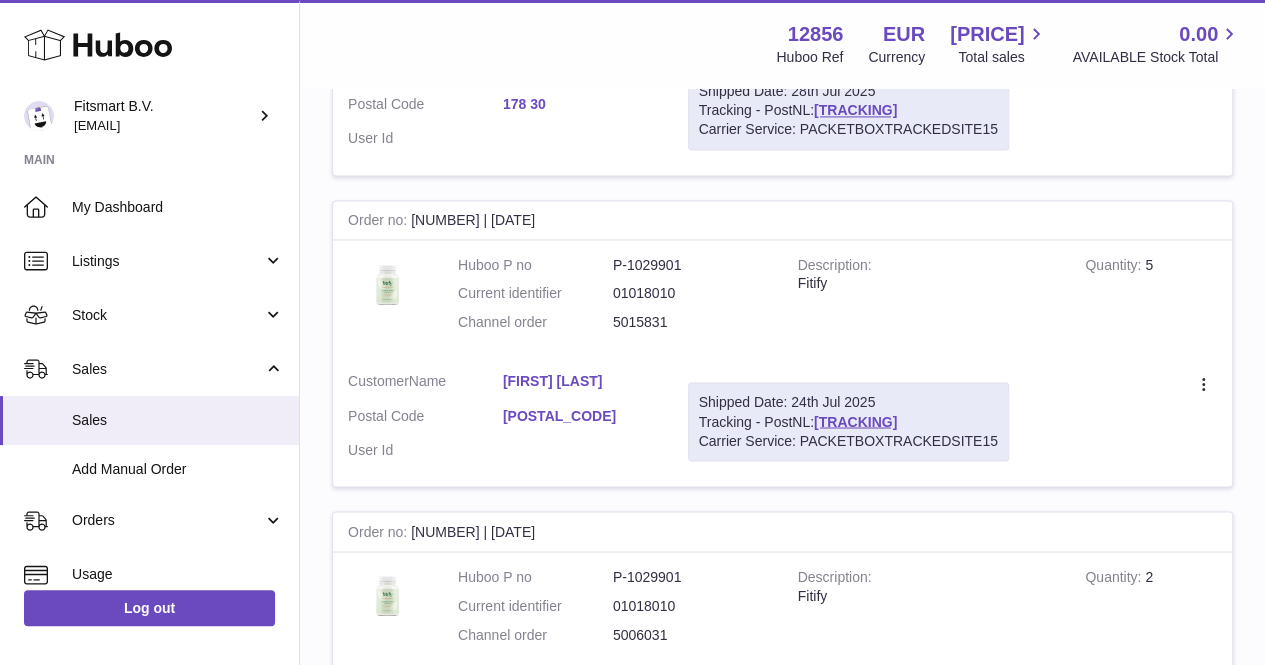 scroll, scrollTop: 1486, scrollLeft: 0, axis: vertical 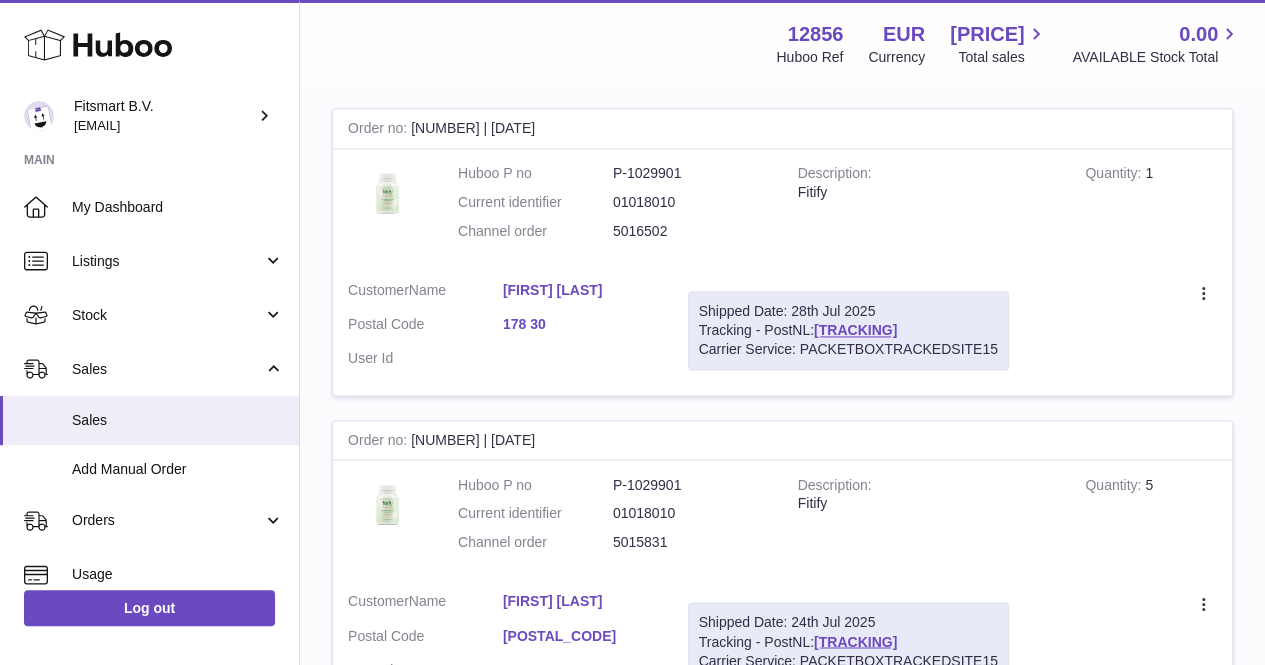 click on "[FIRST] [LAST]" at bounding box center [580, 601] 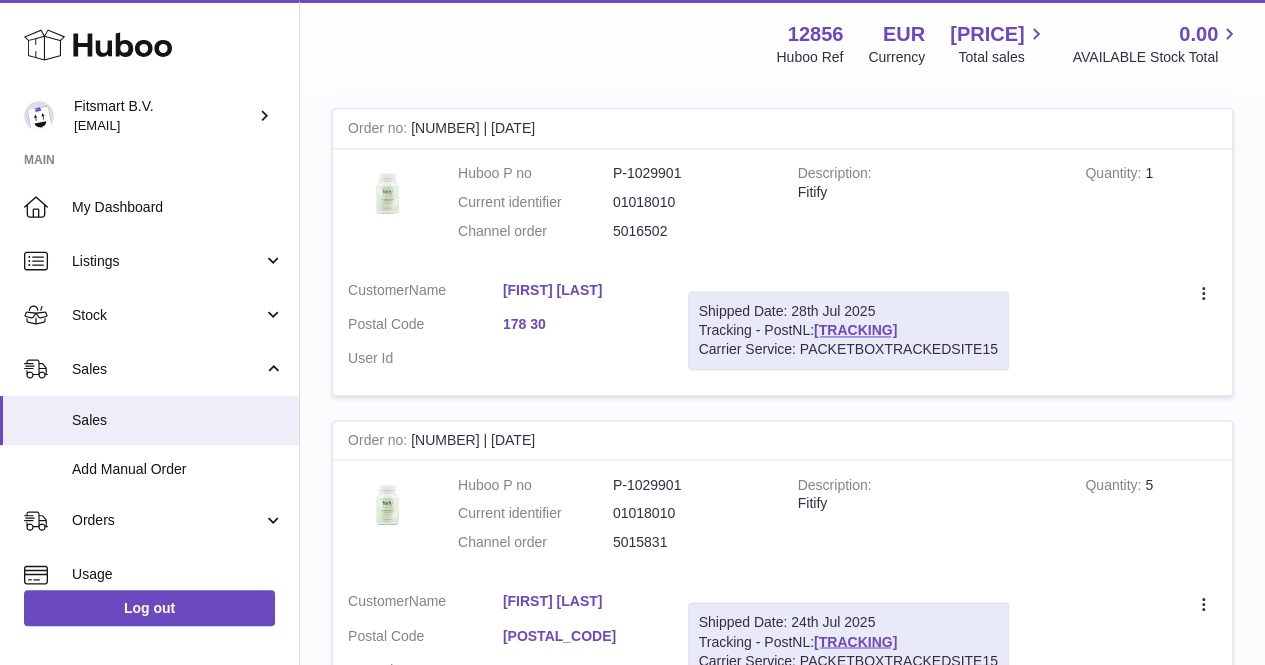 click at bounding box center [632, 332] 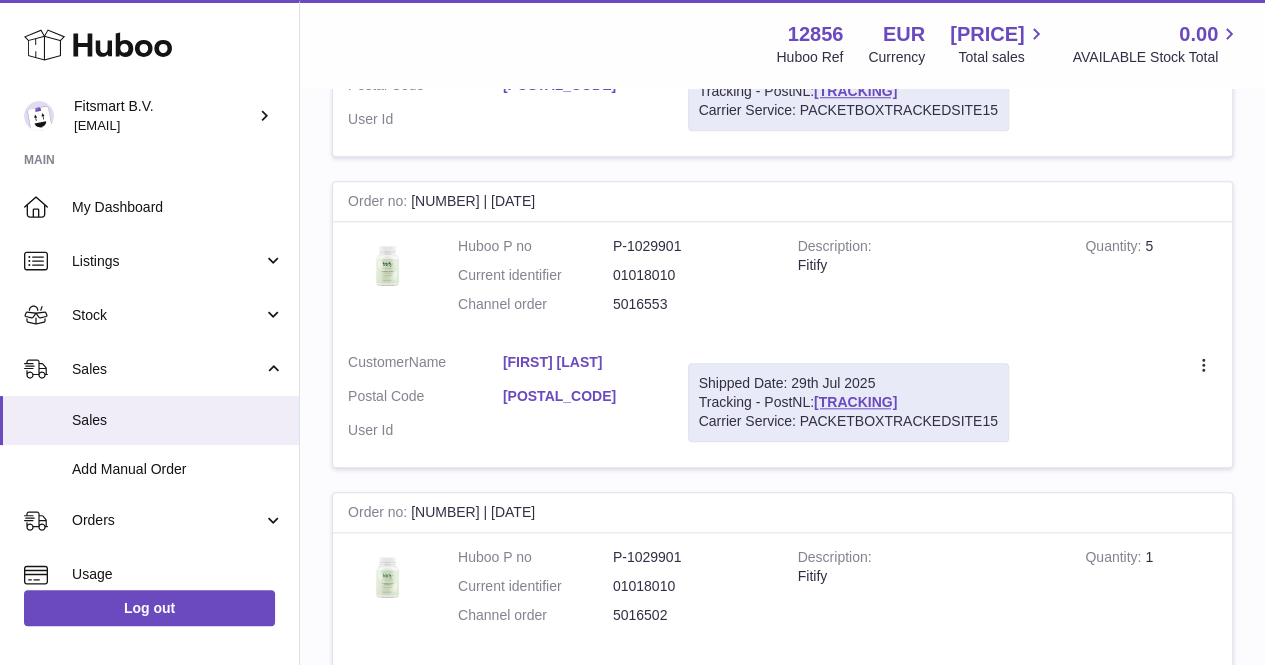 scroll, scrollTop: 882, scrollLeft: 0, axis: vertical 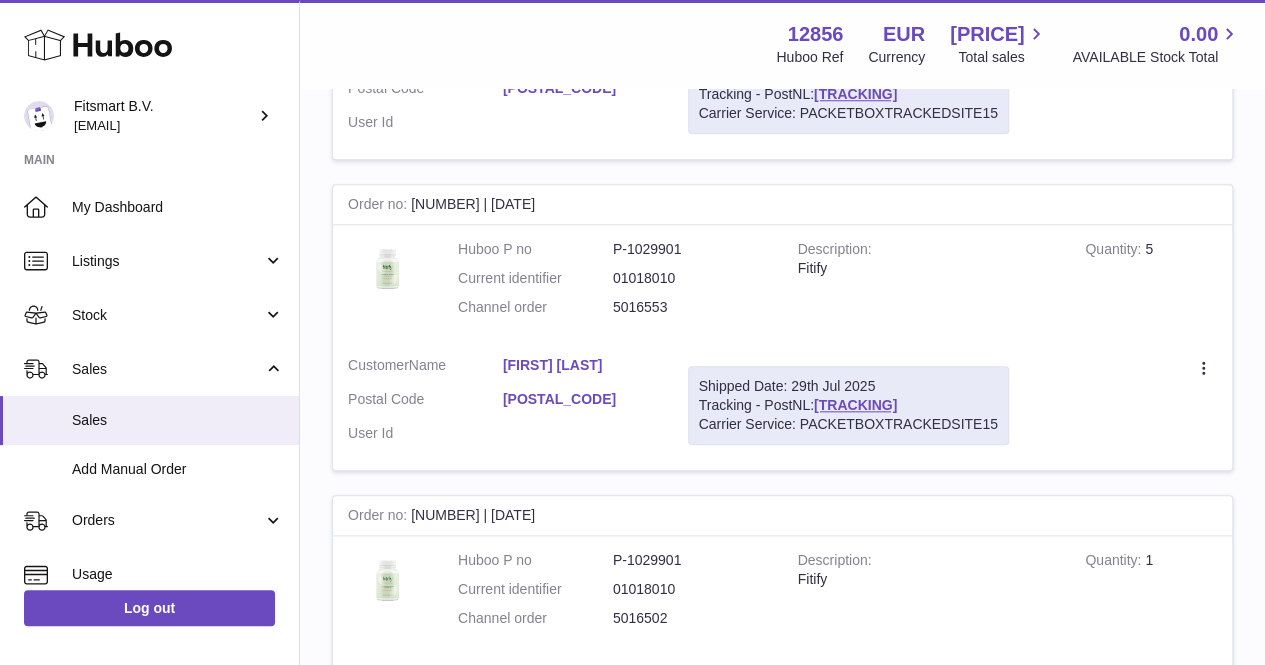 click on "[FIRST] [LAST]" at bounding box center [580, 365] 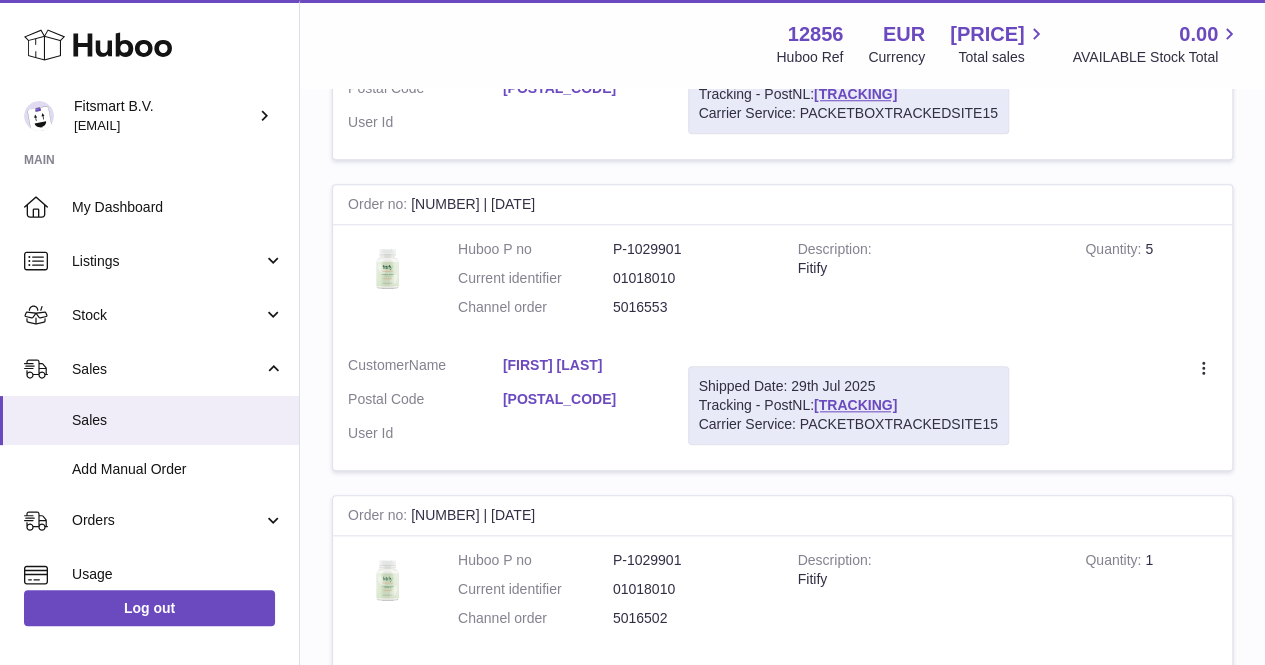 drag, startPoint x: 750, startPoint y: 314, endPoint x: 592, endPoint y: 311, distance: 158.02847 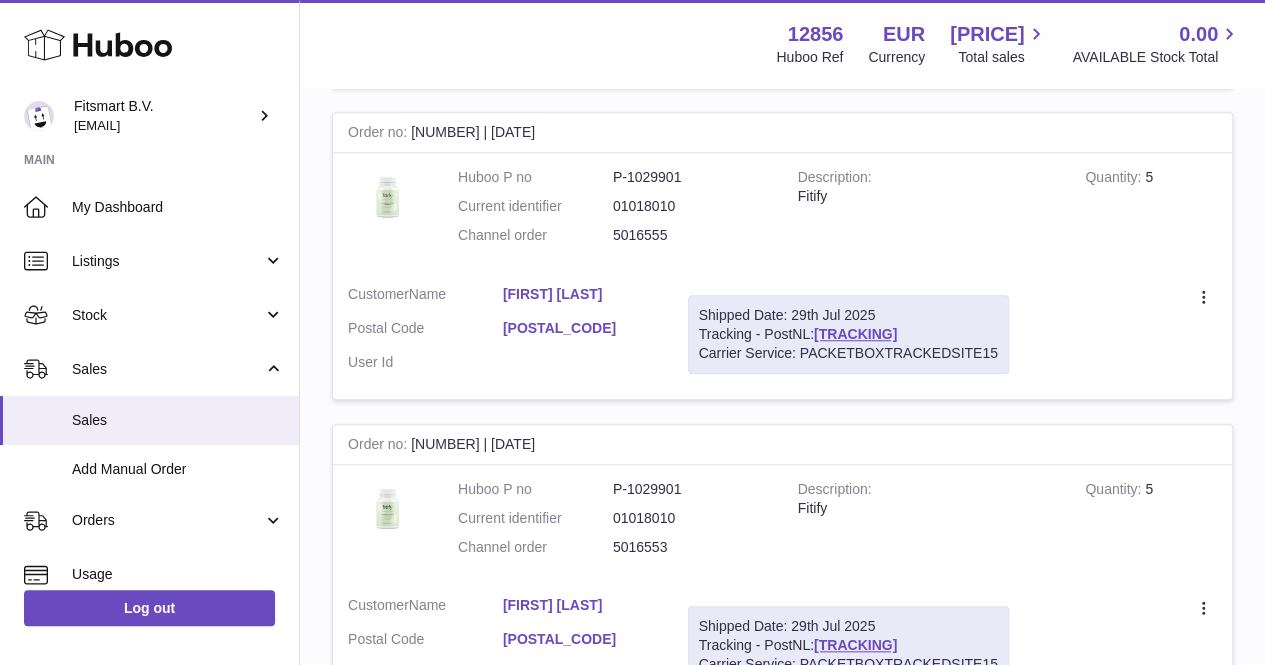 scroll, scrollTop: 528, scrollLeft: 0, axis: vertical 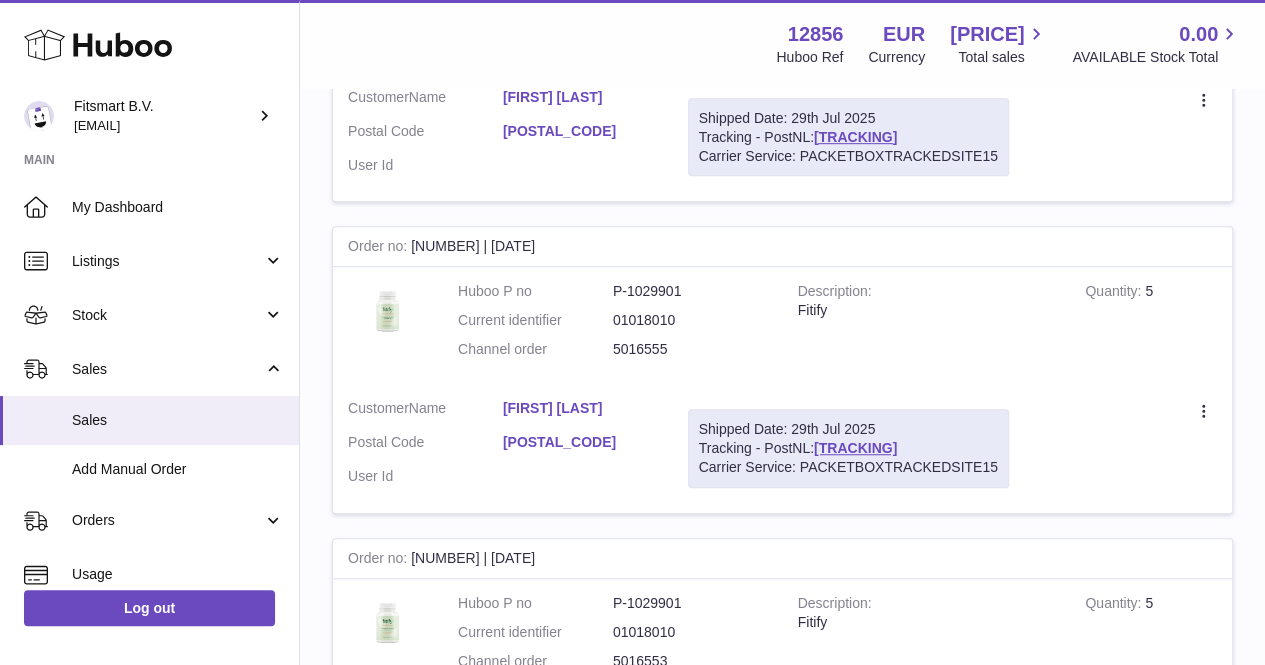 drag, startPoint x: 697, startPoint y: 351, endPoint x: 605, endPoint y: 361, distance: 92.541885 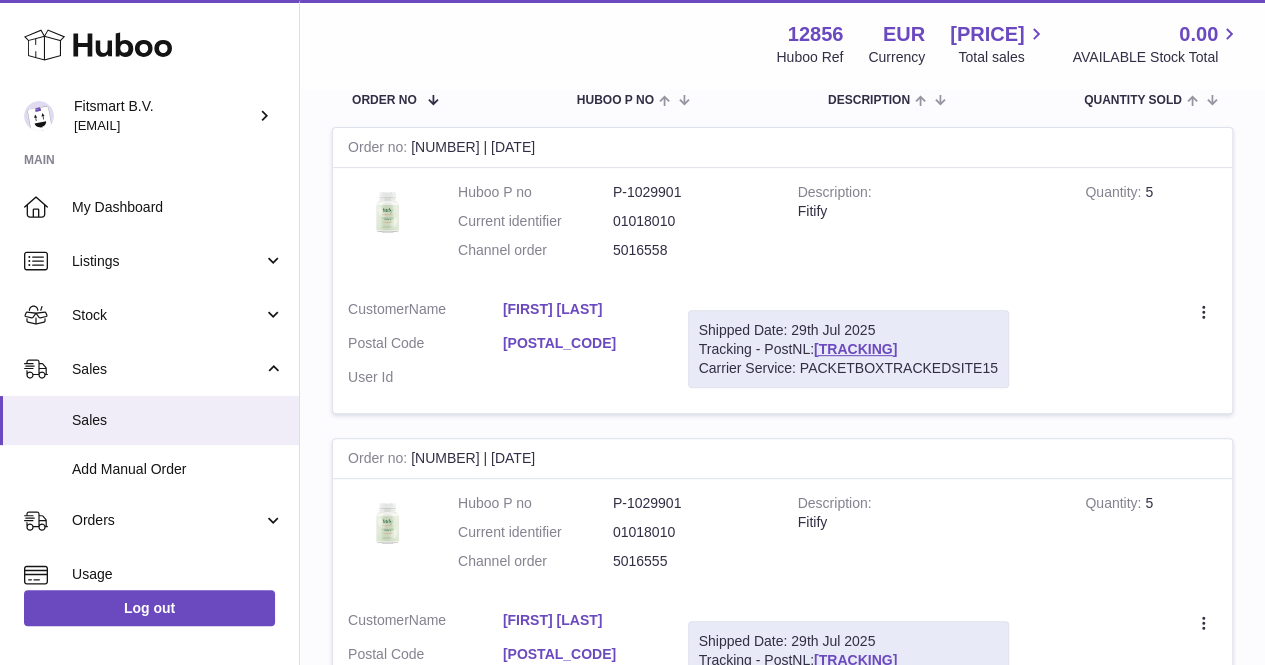 scroll, scrollTop: 342, scrollLeft: 0, axis: vertical 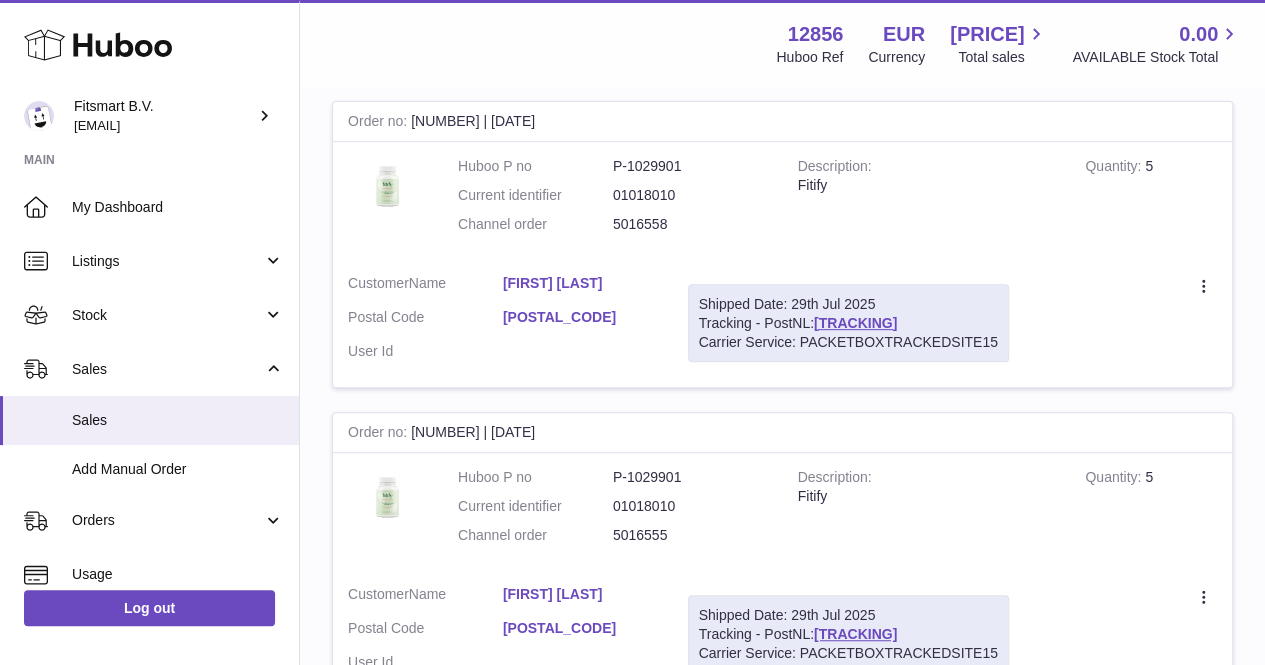 drag, startPoint x: 726, startPoint y: 231, endPoint x: 595, endPoint y: 228, distance: 131.03435 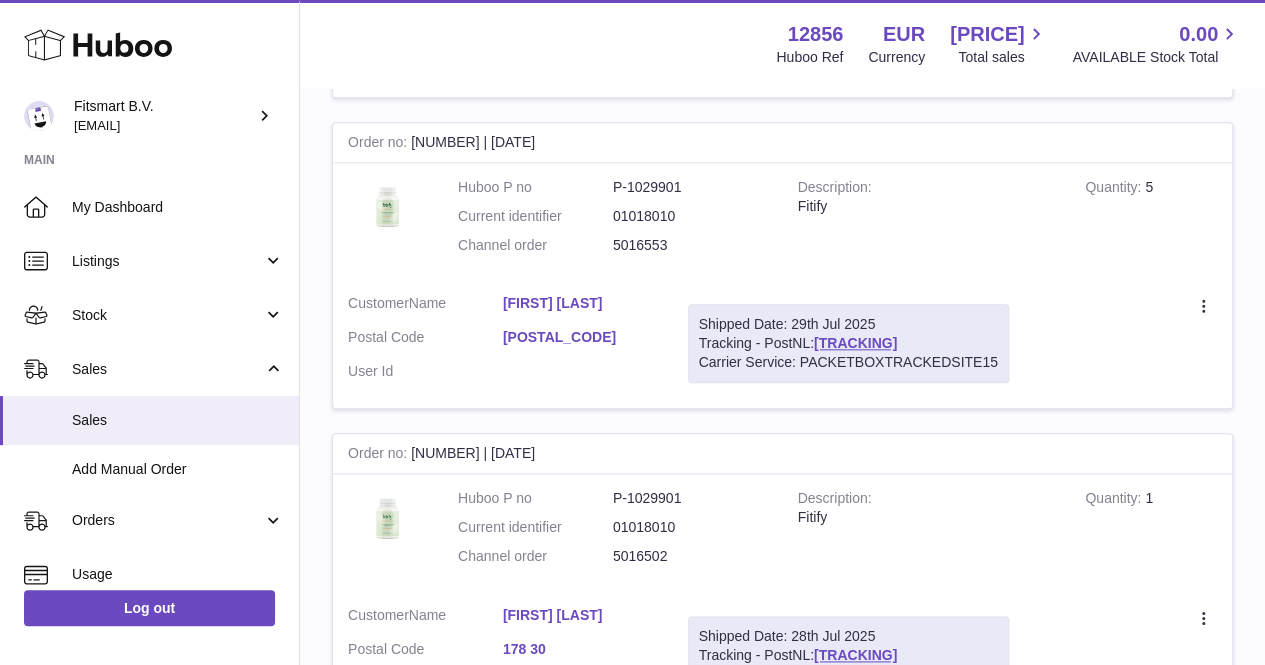 scroll, scrollTop: 0, scrollLeft: 0, axis: both 